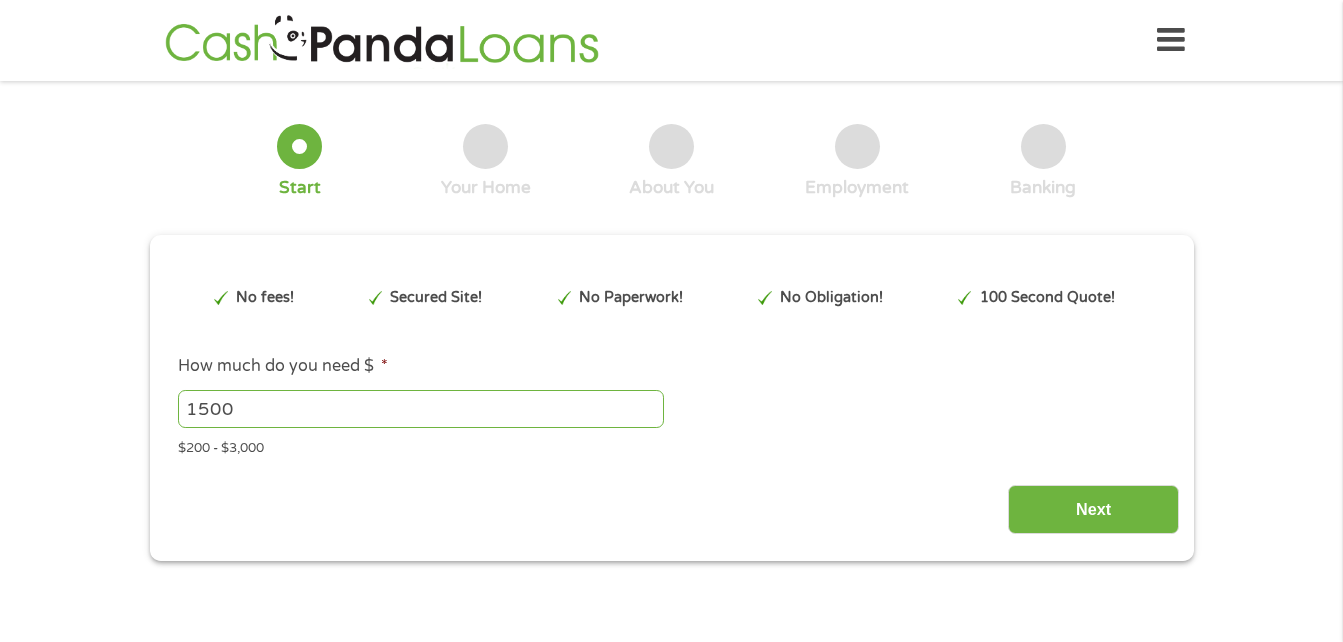 scroll, scrollTop: 0, scrollLeft: 0, axis: both 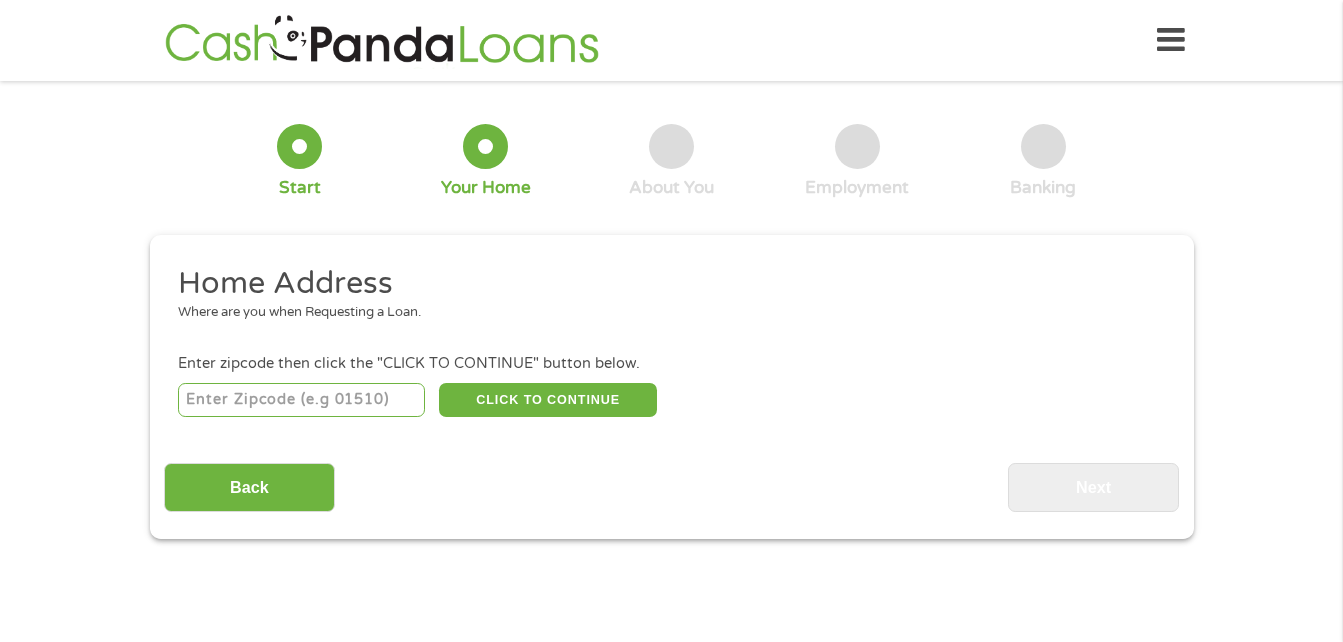 click at bounding box center [301, 400] 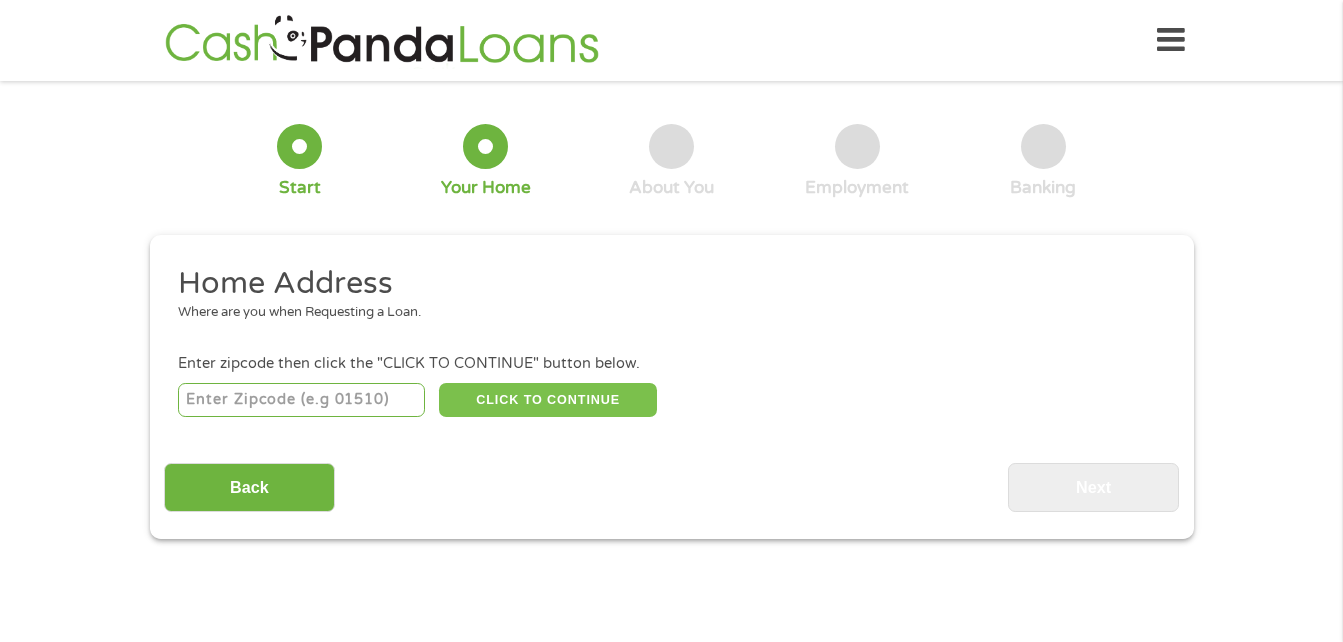 click on "CLICK TO CONTINUE" at bounding box center (548, 400) 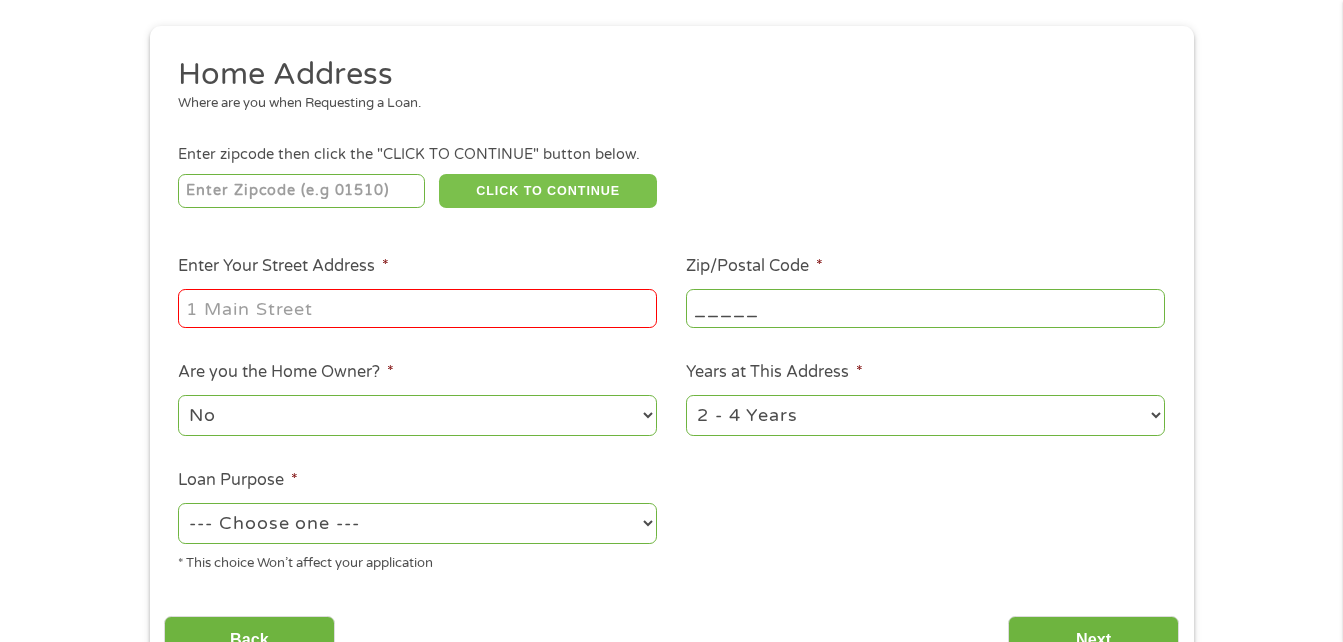 scroll, scrollTop: 213, scrollLeft: 0, axis: vertical 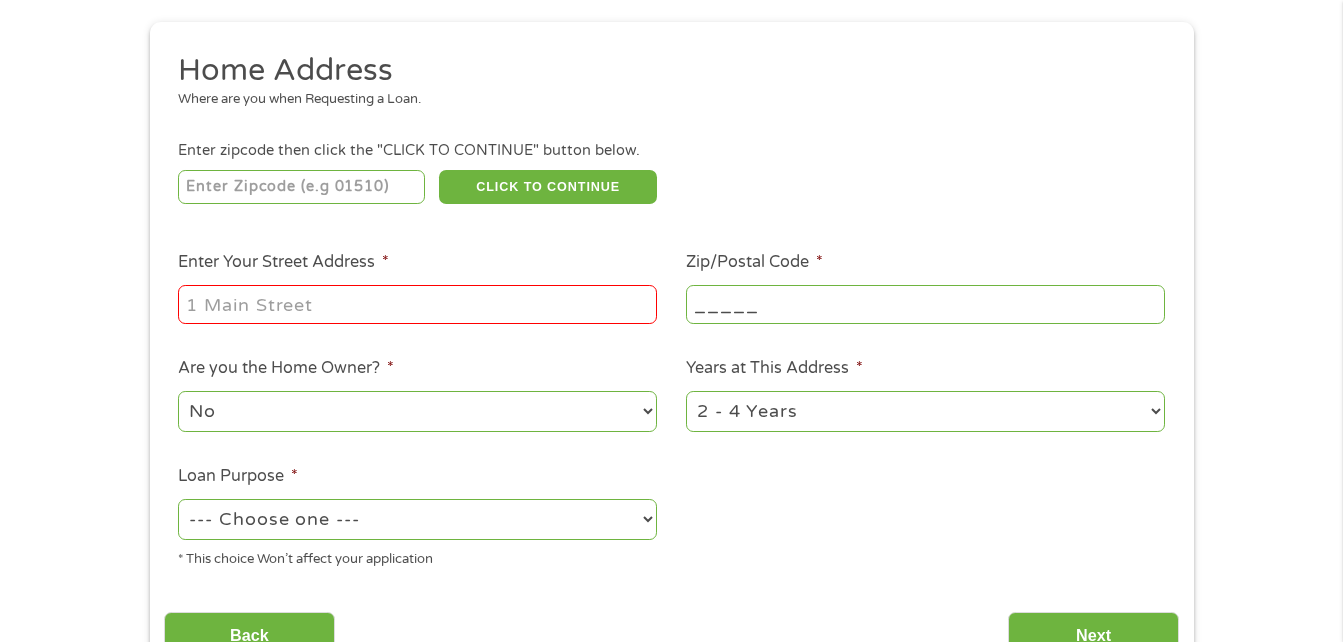 click on "Enter Your Street Address *" at bounding box center (417, 304) 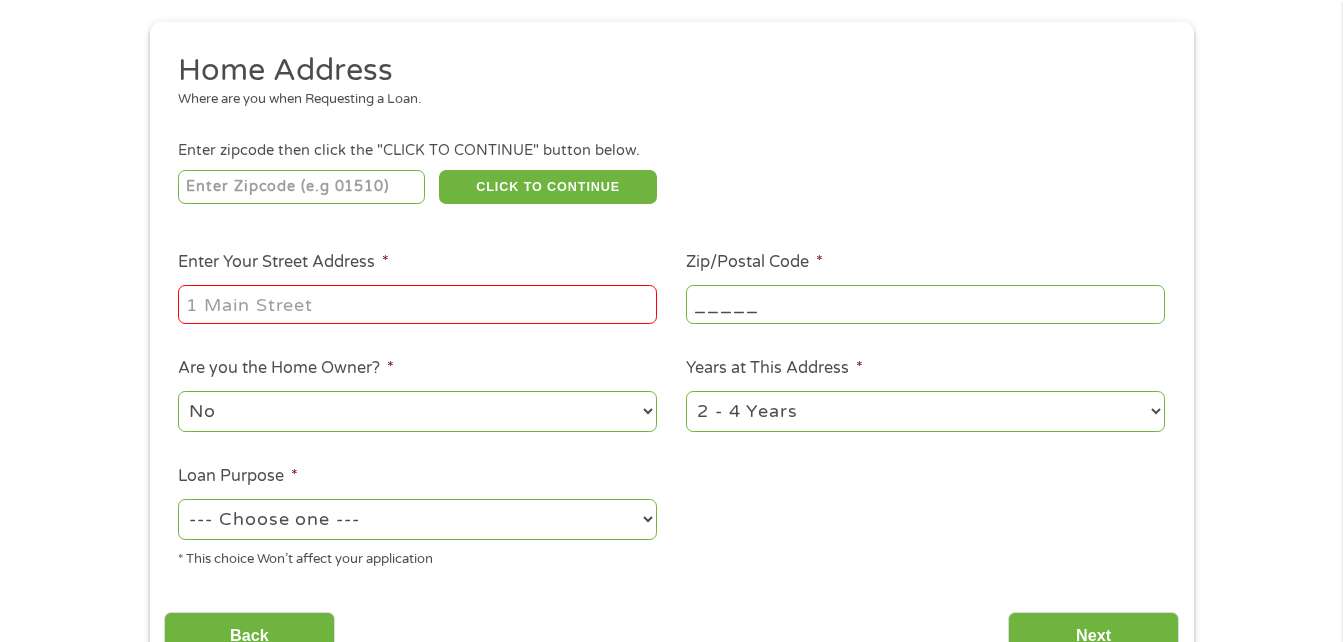 type on "[NUMBER] [STREET]" 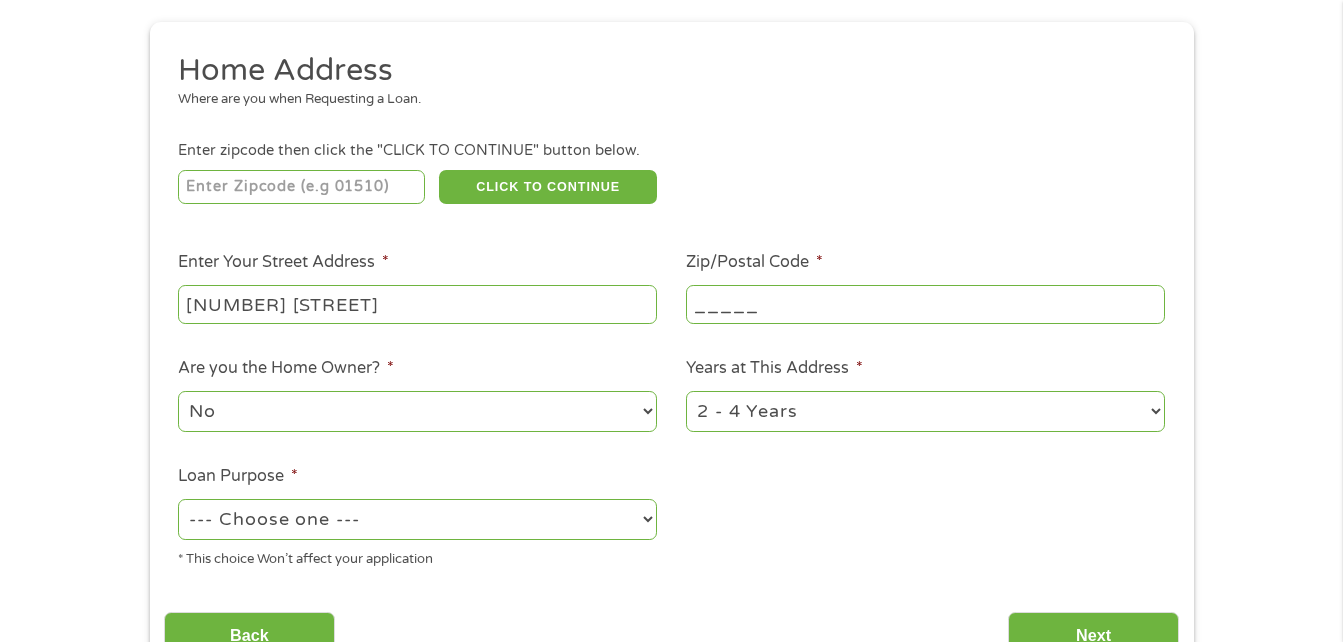 click on "1 Year or less 1 - 2 Years 2 - 4 Years Over 4 Years" at bounding box center (925, 411) 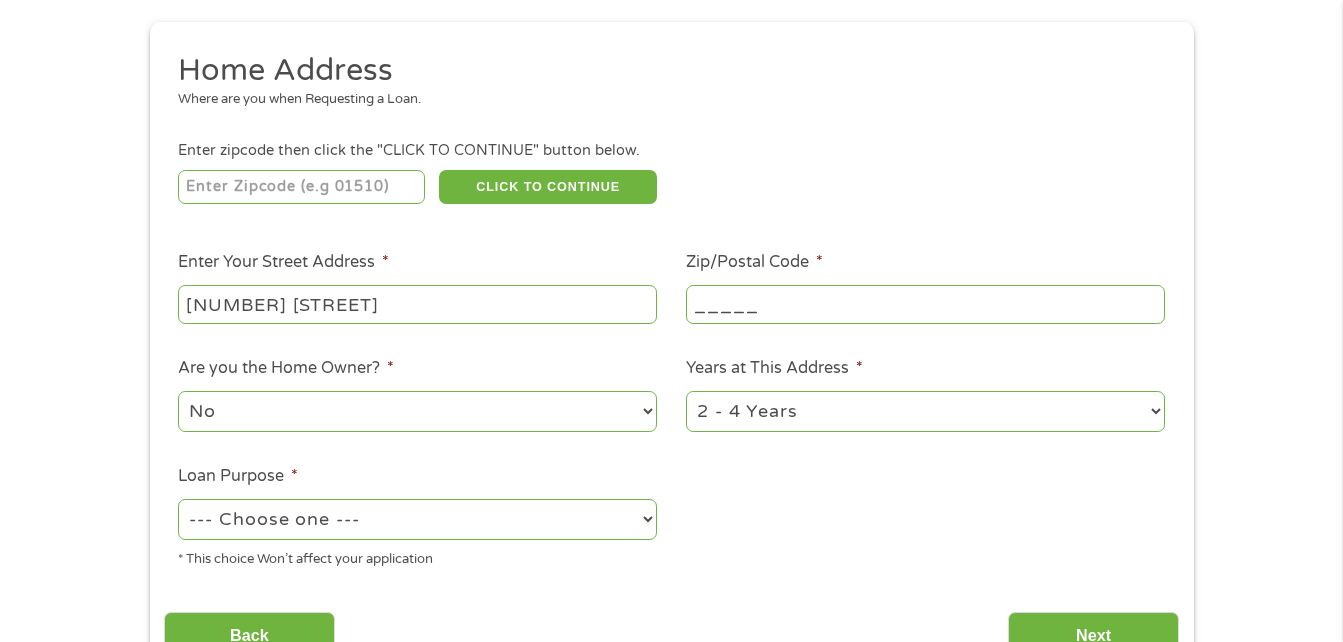 select on "24months" 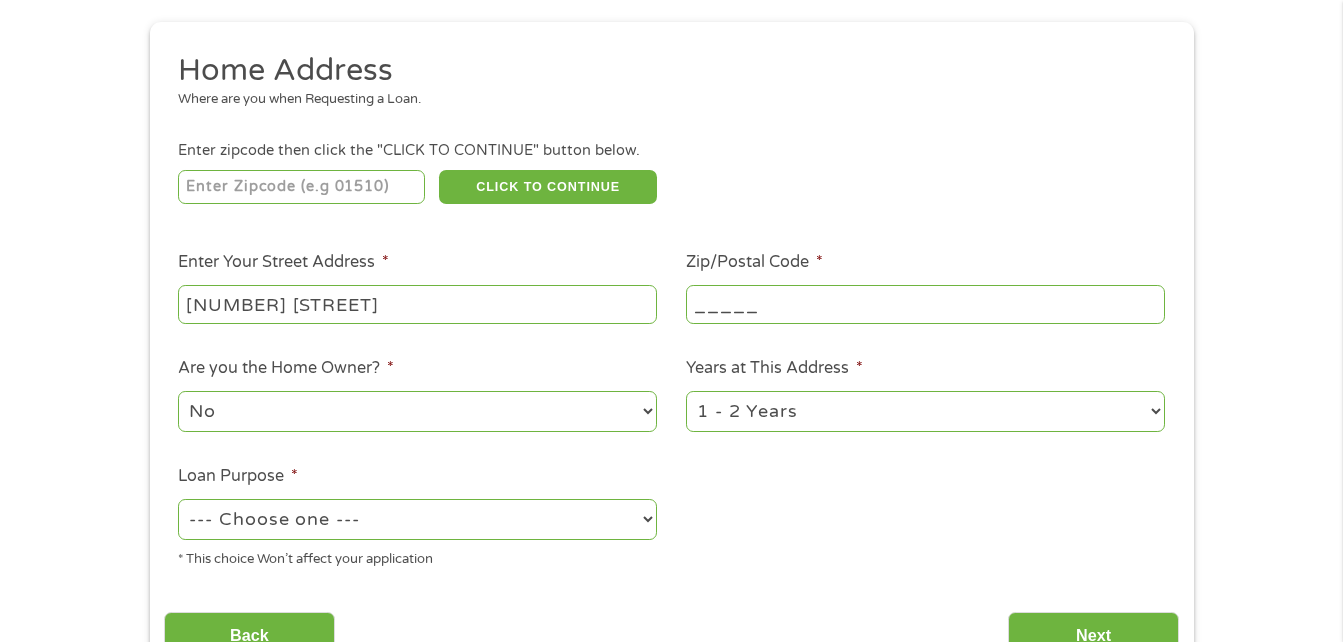 click on "1 Year or less 1 - 2 Years 2 - 4 Years Over 4 Years" at bounding box center (925, 411) 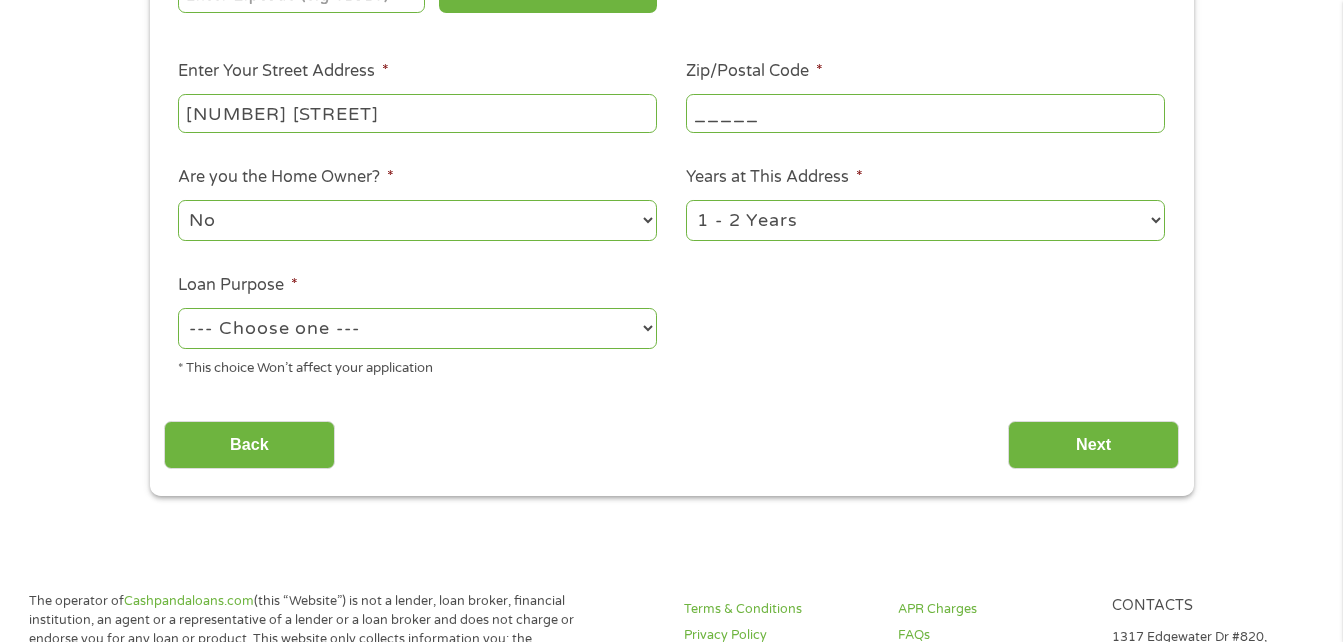 scroll, scrollTop: 421, scrollLeft: 0, axis: vertical 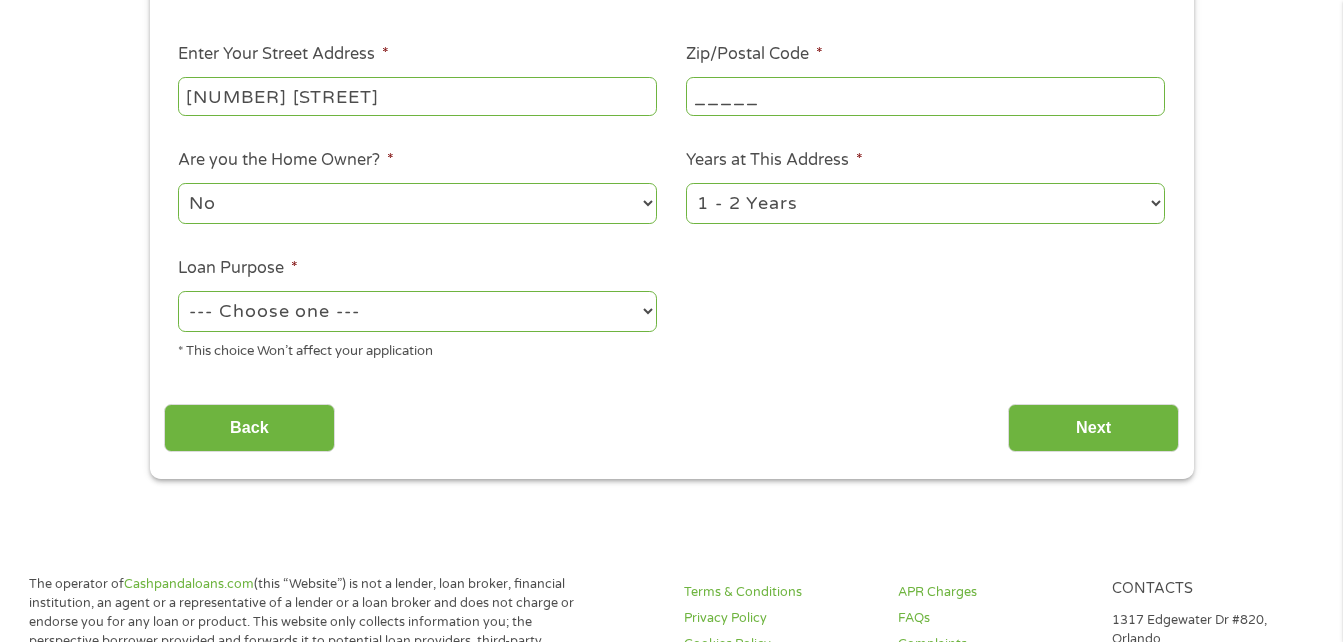 click on "--- Choose one --- Pay Bills Debt Consolidation Home Improvement Major Purchase Car Loan Short Term Cash Medical Expenses Other" at bounding box center (417, 311) 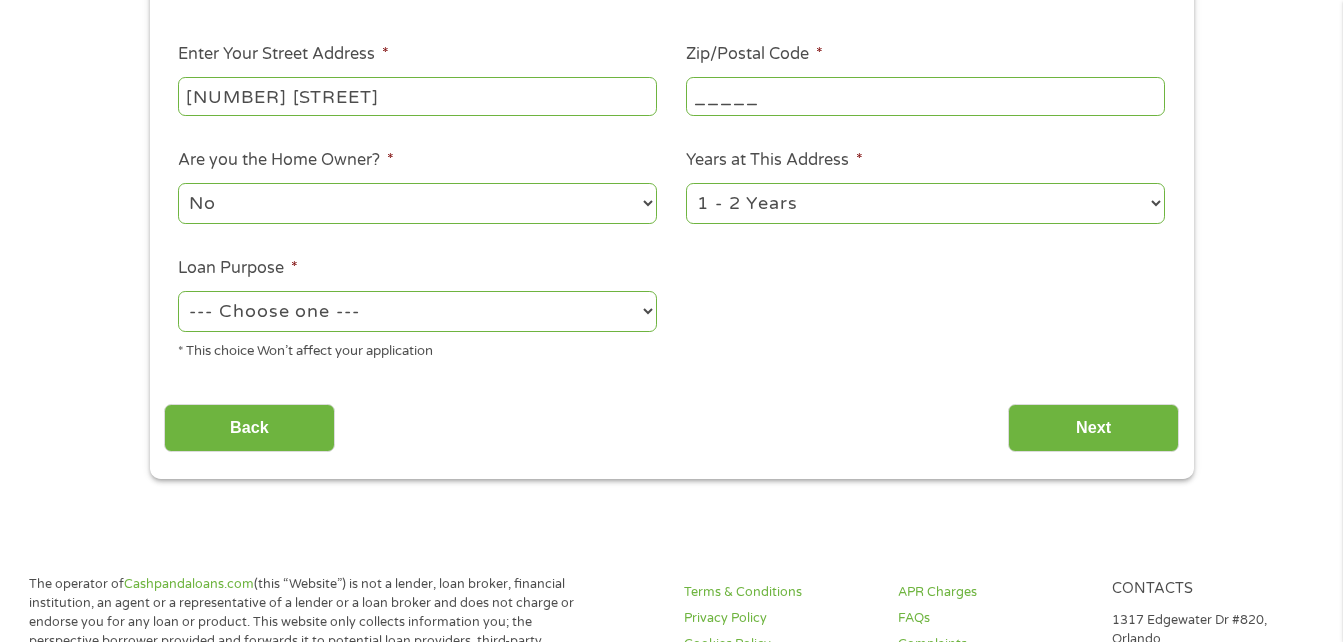 select on "paybills" 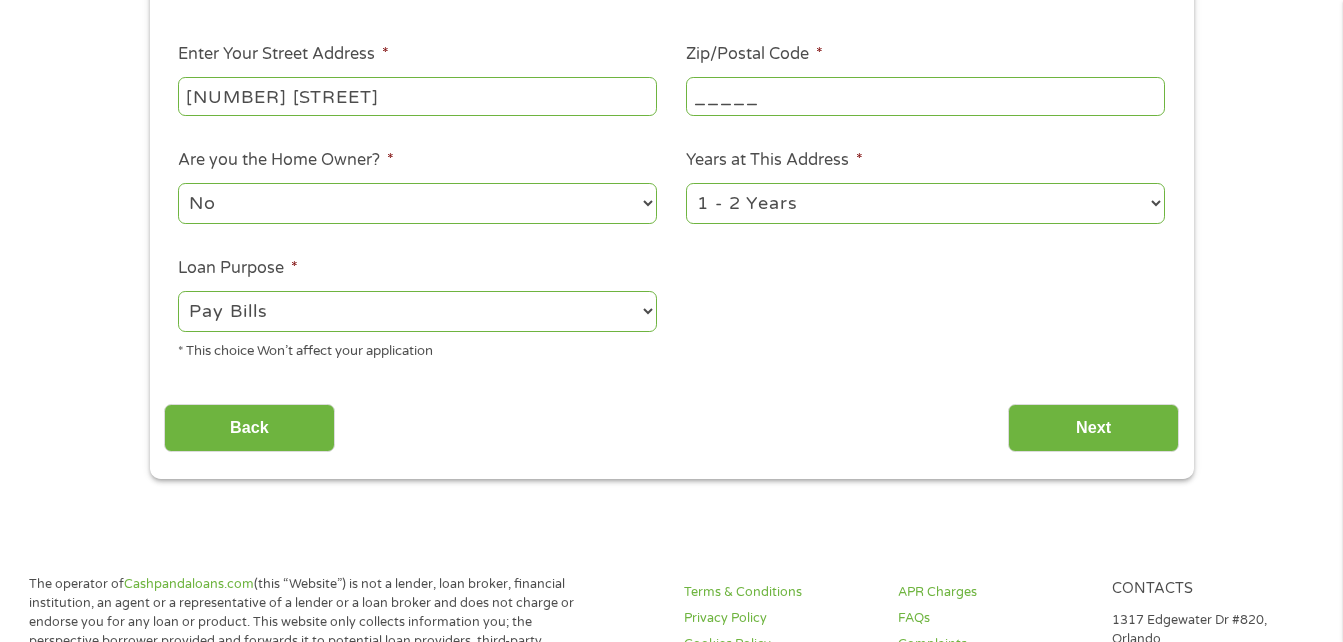 click on "--- Choose one --- Pay Bills Debt Consolidation Home Improvement Major Purchase Car Loan Short Term Cash Medical Expenses Other" at bounding box center (417, 311) 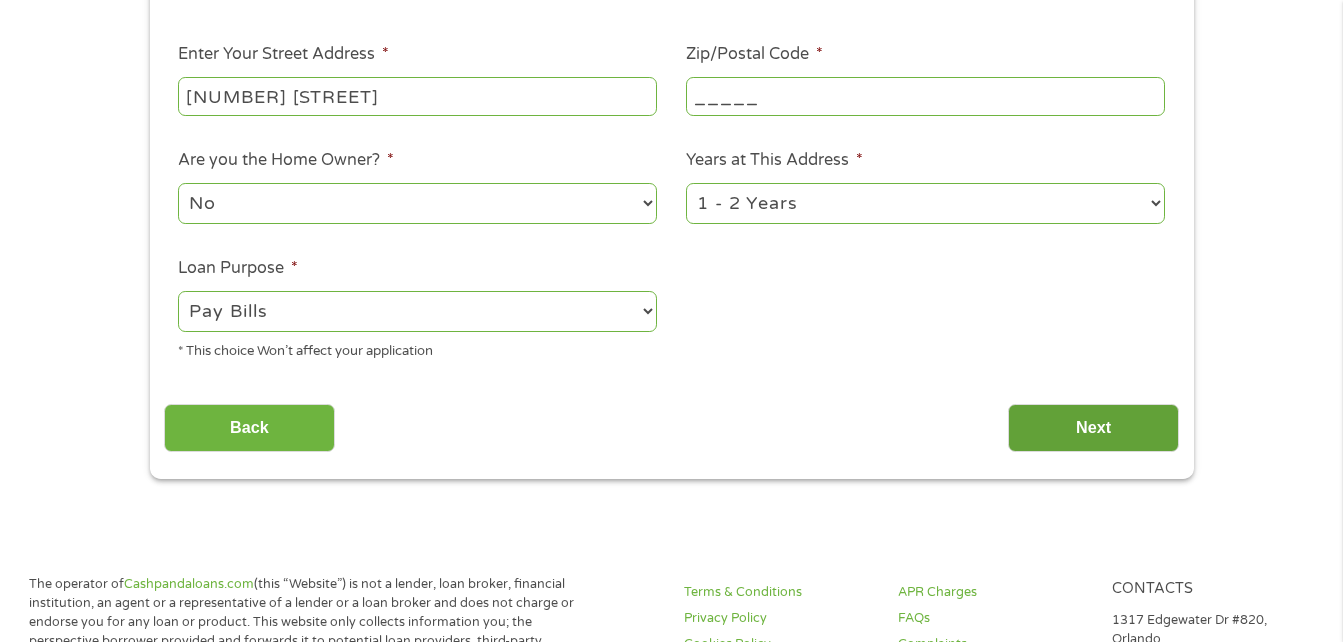 click on "Next" at bounding box center [1093, 428] 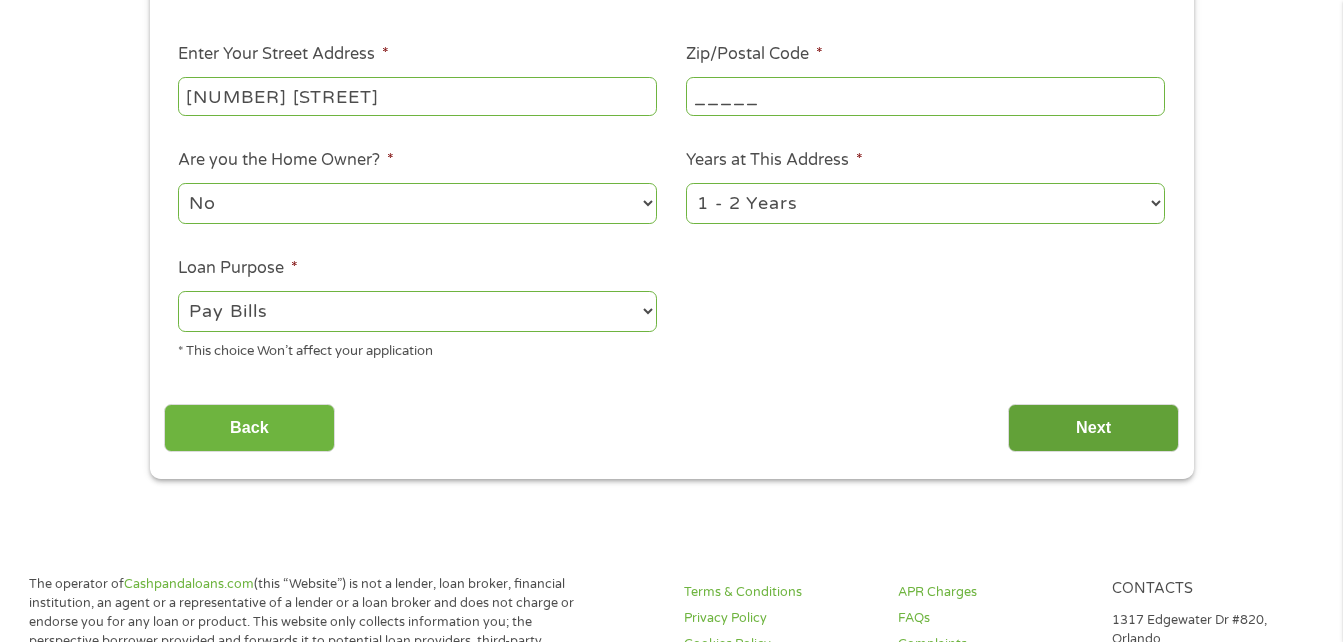 scroll, scrollTop: 8, scrollLeft: 8, axis: both 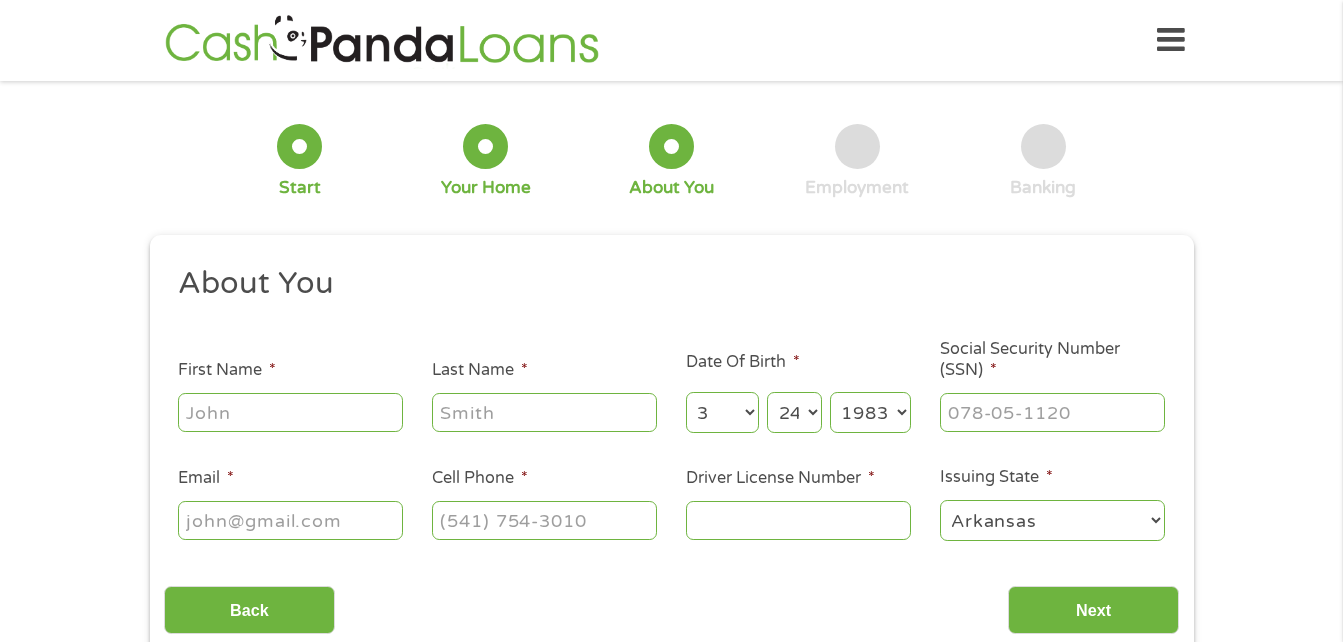 click on "First Name *" at bounding box center [291, 396] 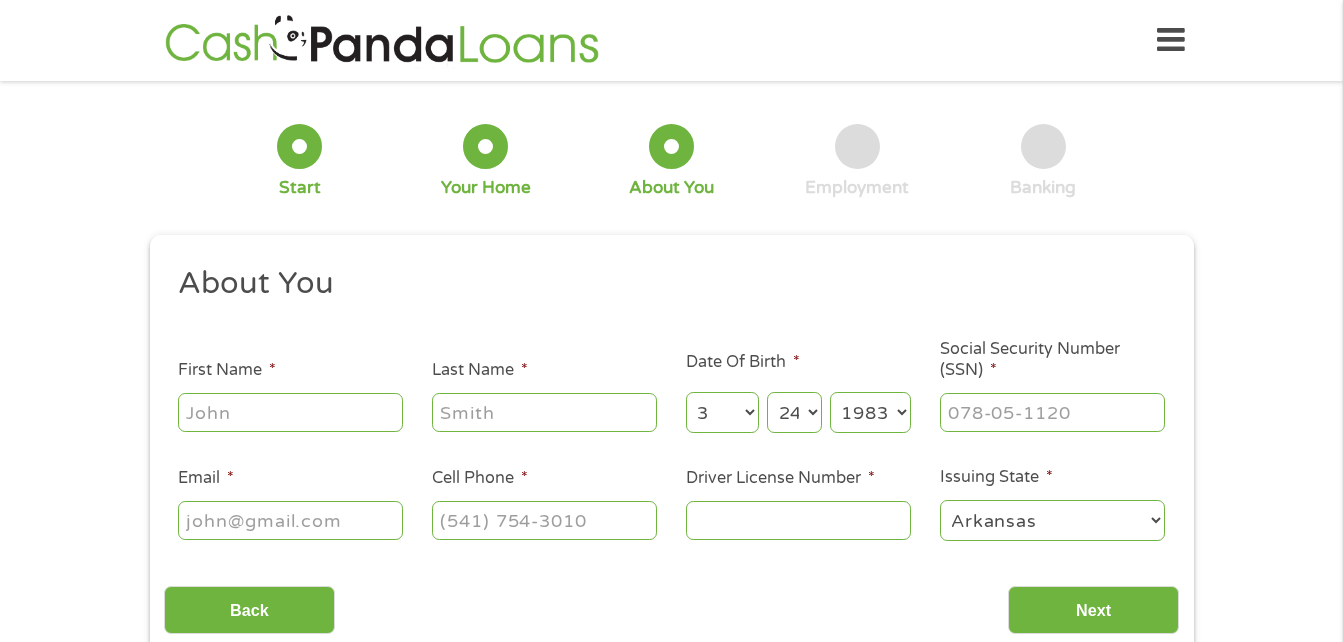 type on "[LAST]" 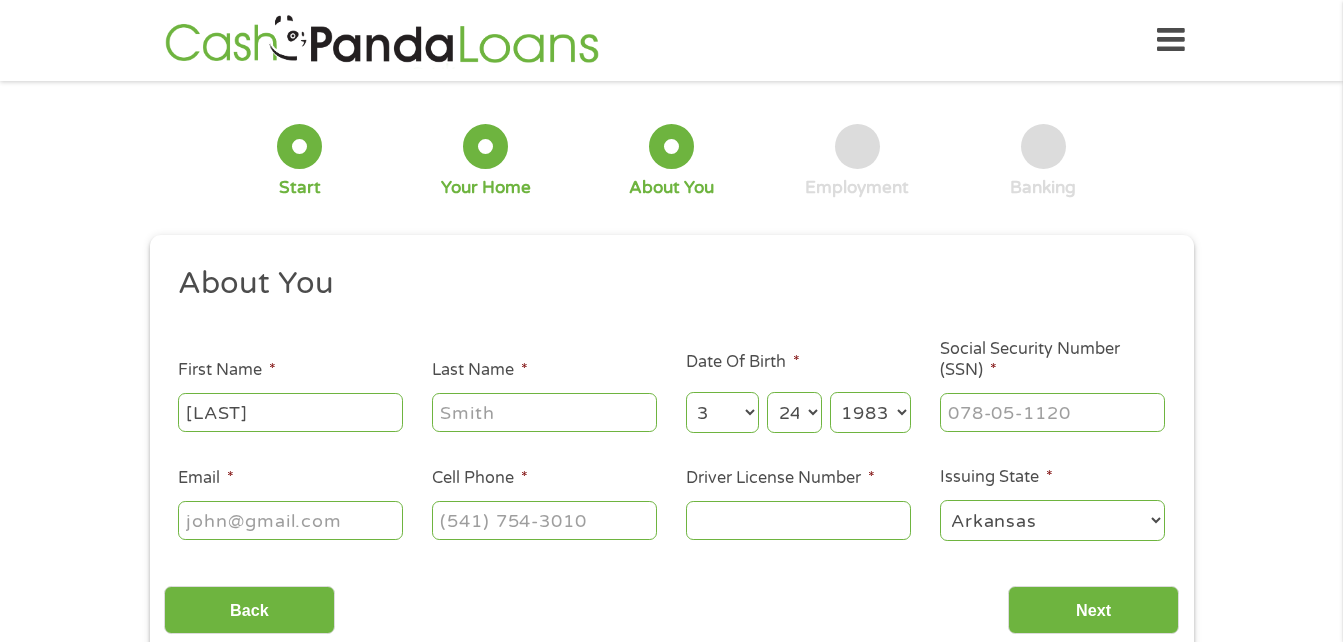 type on "[LAST]" 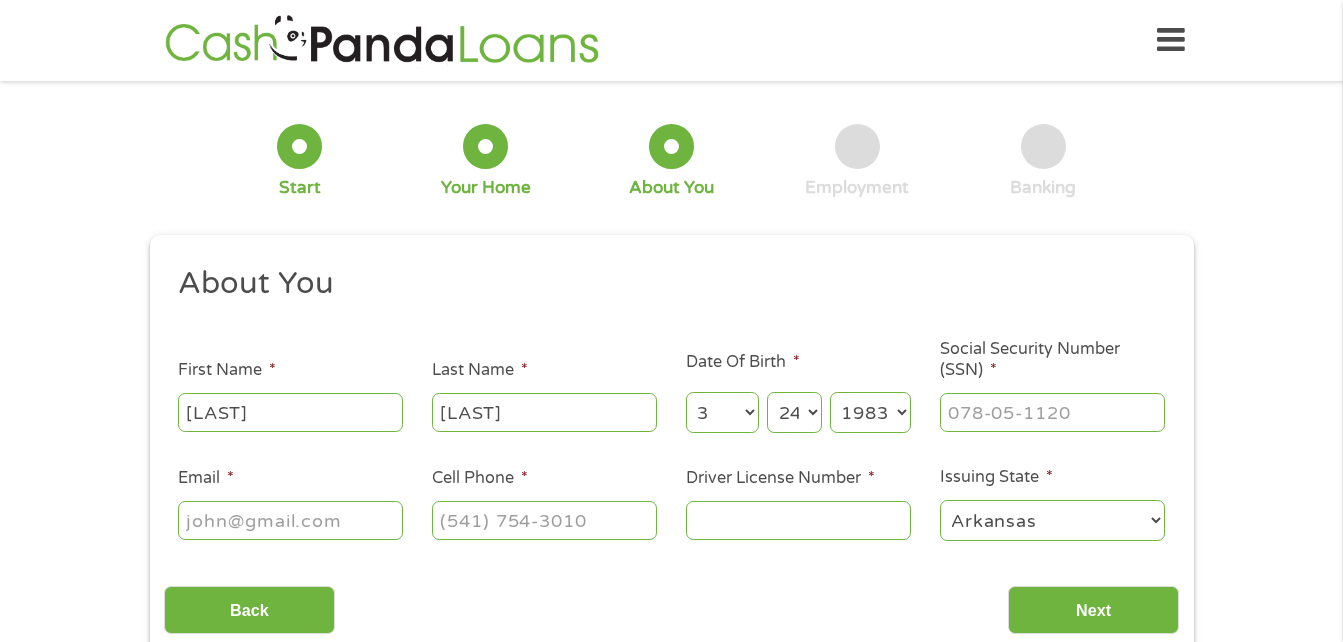 type on "NXXXXXXX@example.com" 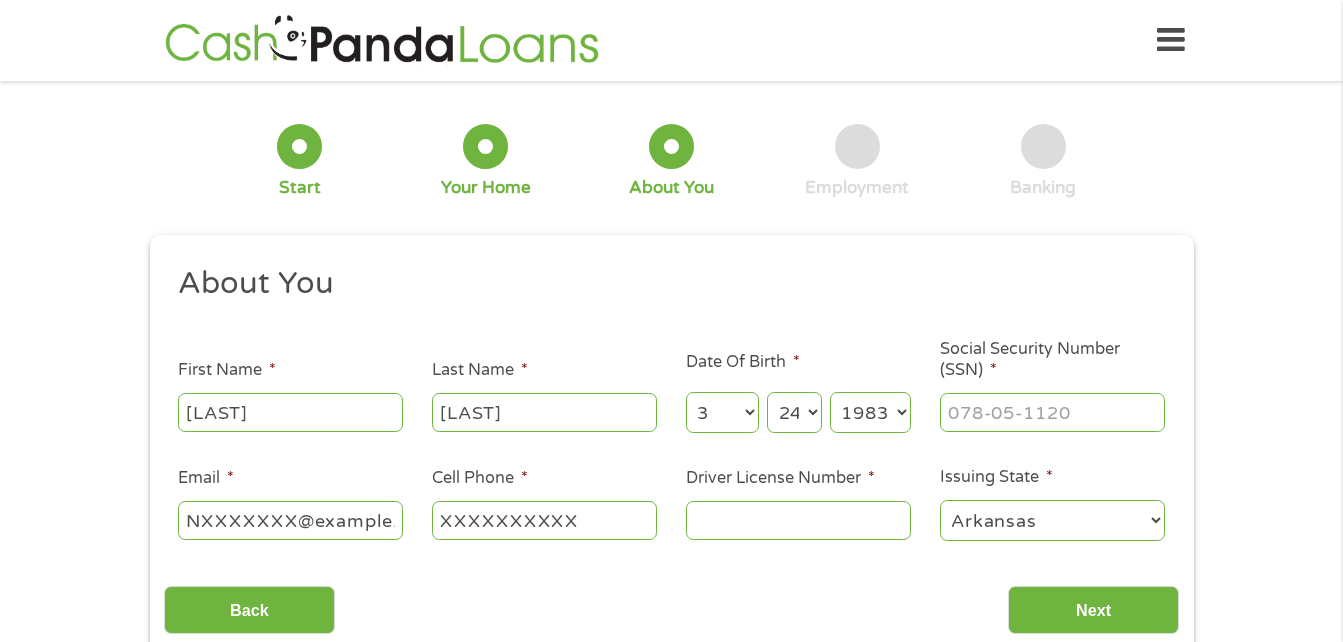 type on "(XXX) XXX-XXXX" 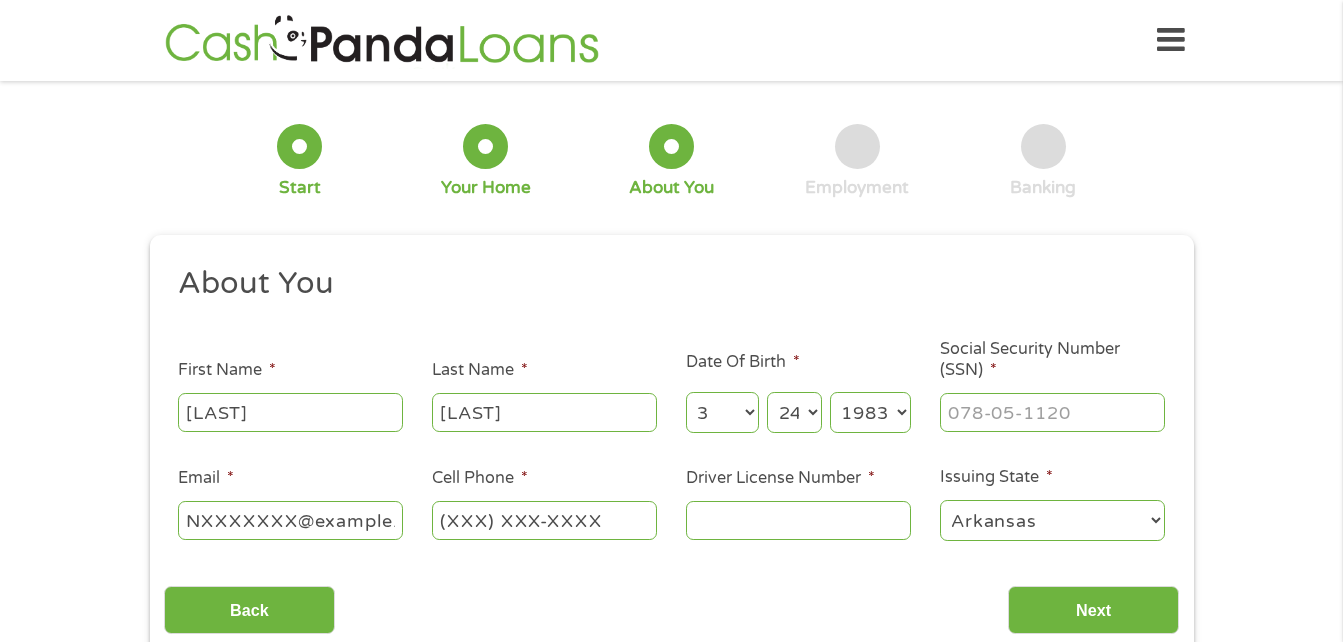 click on "Social Security Number (SSN) *" at bounding box center (1052, 412) 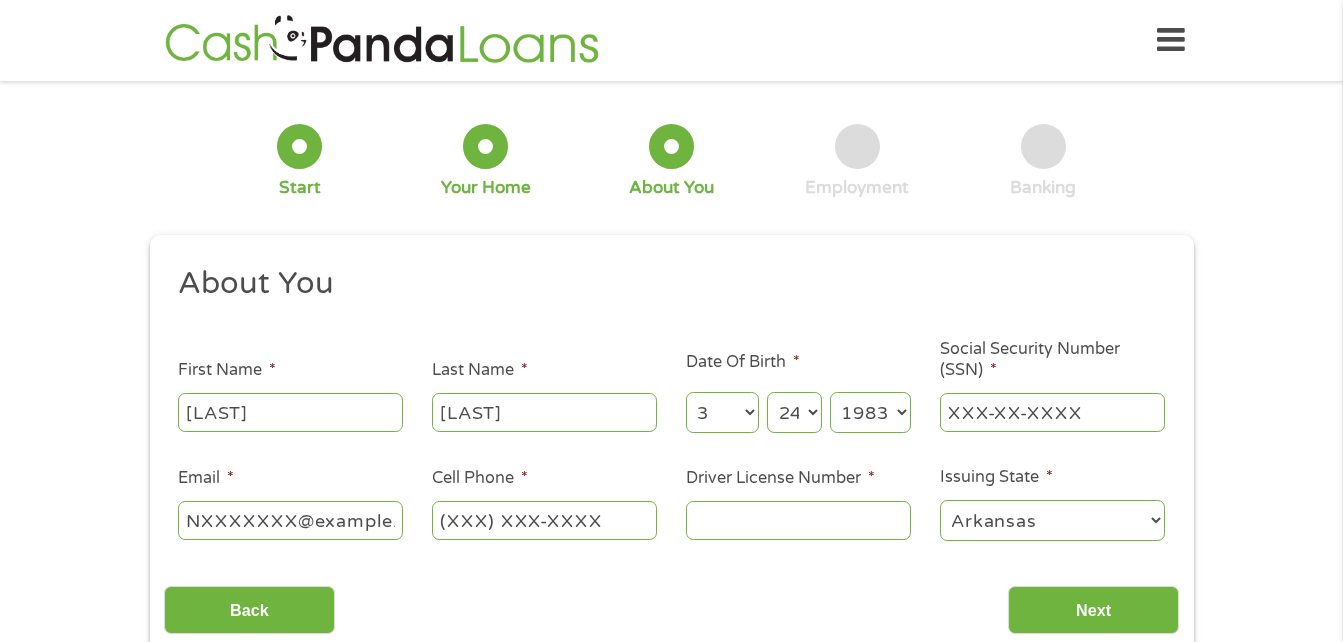 type on "XXX-XX-XXXX" 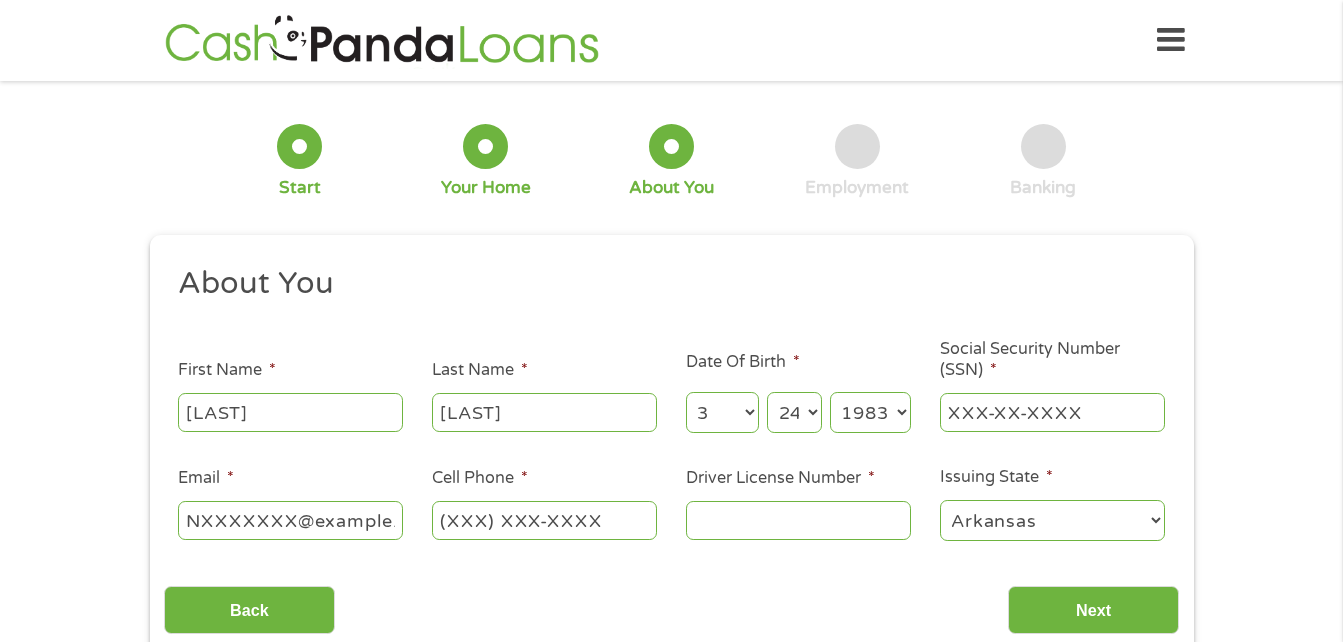 click on "Alabama Alaska Arizona Arkansas California Colorado Connecticut Delaware District of Columbia Florida Georgia Hawaii Idaho Illinois Indiana Iowa Kansas Kentucky Louisiana Maine Maryland Massachusetts Michigan Minnesota Mississippi Missouri Montana Nebraska Nevada New Hampshire New Jersey New Mexico New York North Carolina North Dakota Ohio Oklahoma Oregon Pennsylvania Rhode Island South Carolina South Dakota Tennessee Texas Utah Vermont Virginia Washington West Virginia Wisconsin Wyoming" at bounding box center (1052, 520) 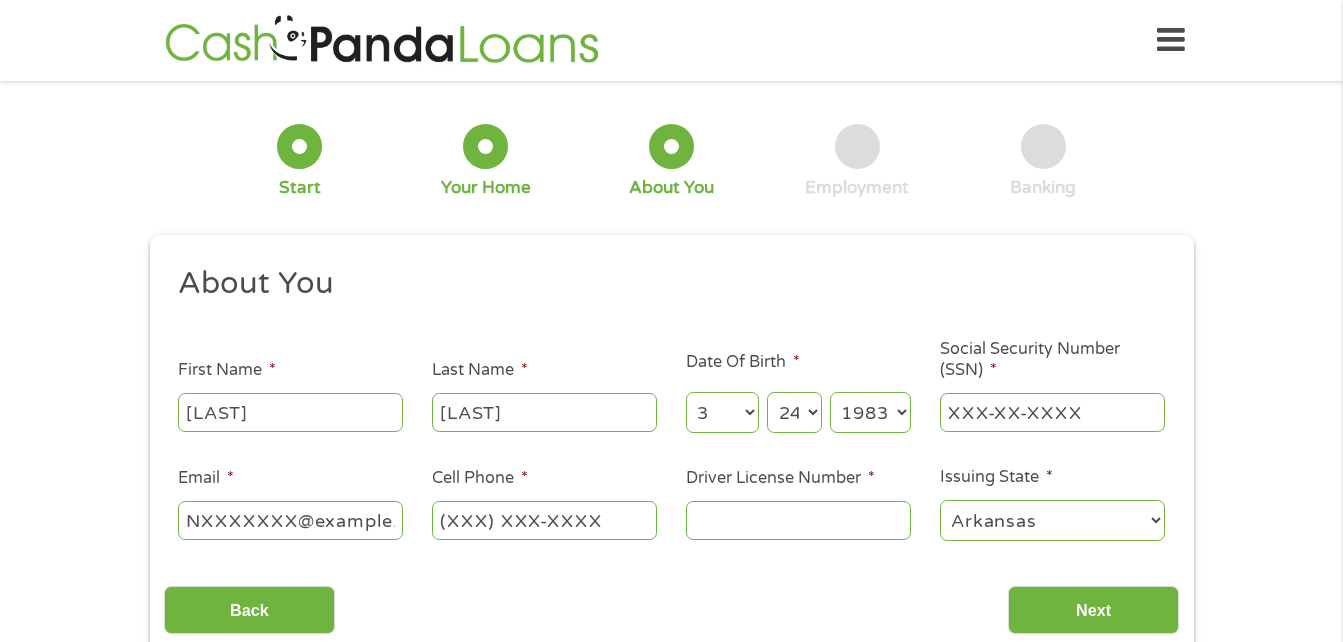 select on "Florida" 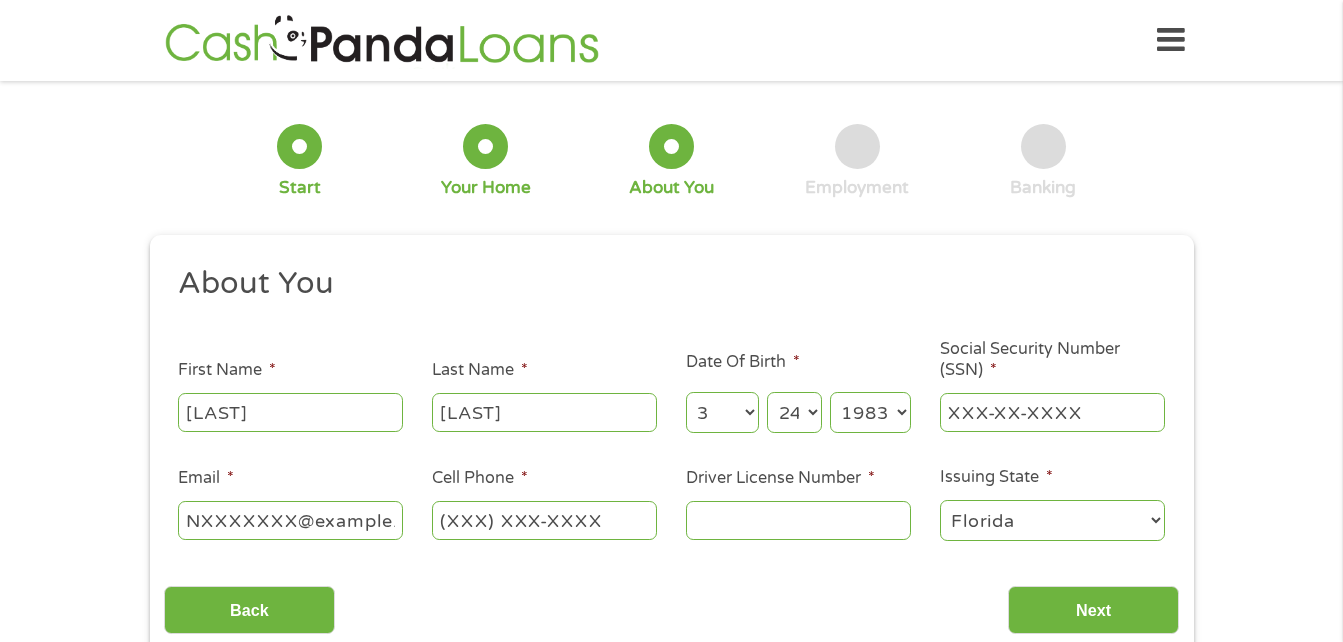 click on "Alabama Alaska Arizona Arkansas California Colorado Connecticut Delaware District of Columbia Florida Georgia Hawaii Idaho Illinois Indiana Iowa Kansas Kentucky Louisiana Maine Maryland Massachusetts Michigan Minnesota Mississippi Missouri Montana Nebraska Nevada New Hampshire New Jersey New Mexico New York North Carolina North Dakota Ohio Oklahoma Oregon Pennsylvania Rhode Island South Carolina South Dakota Tennessee Texas Utah Vermont Virginia Washington West Virginia Wisconsin Wyoming" at bounding box center [1052, 520] 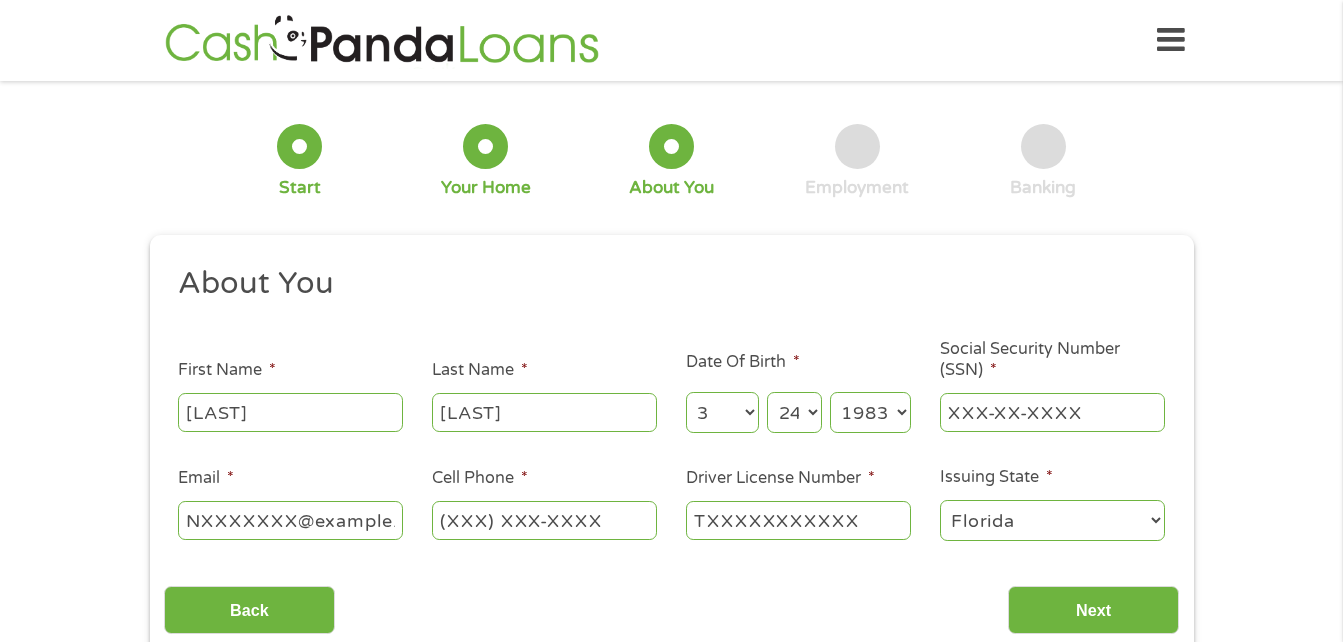 scroll, scrollTop: 309, scrollLeft: 0, axis: vertical 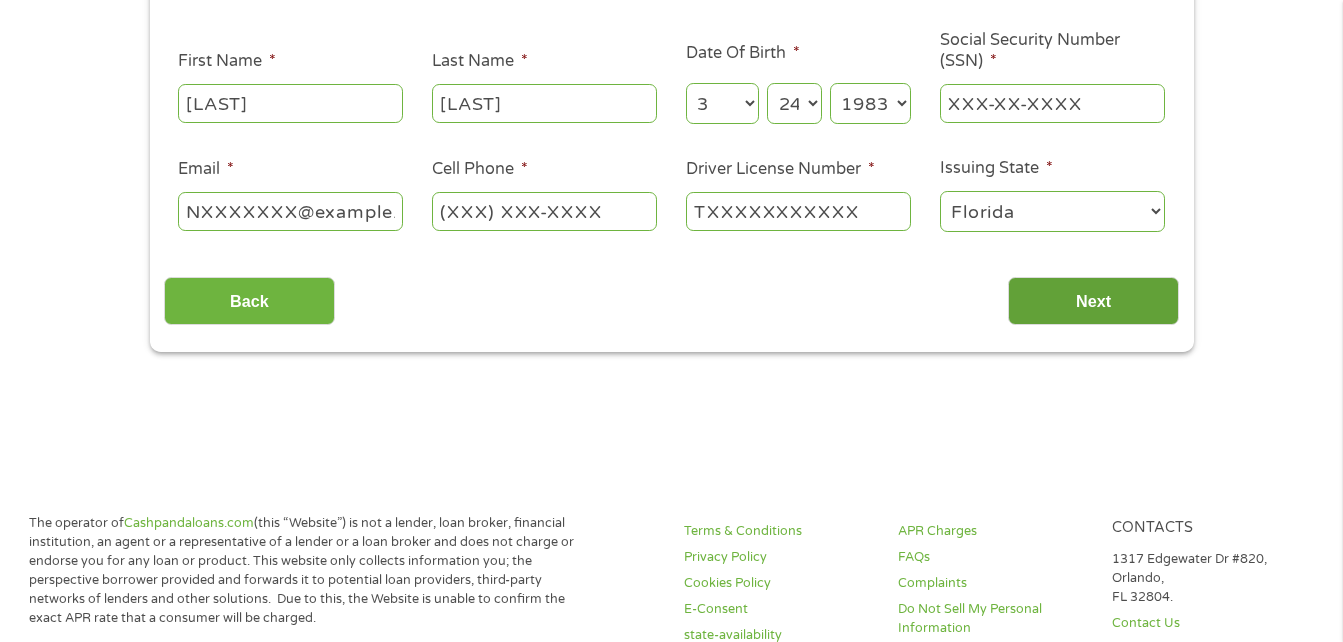 type on "TXXXXXXXXXXX" 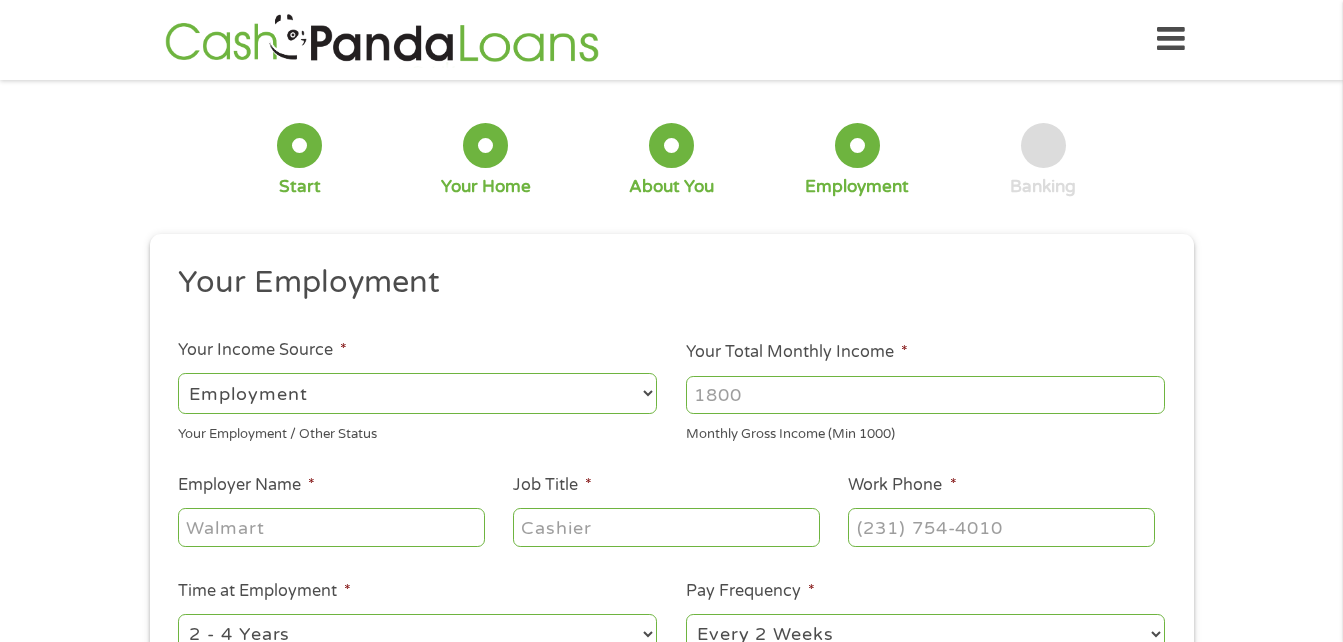 scroll, scrollTop: 0, scrollLeft: 0, axis: both 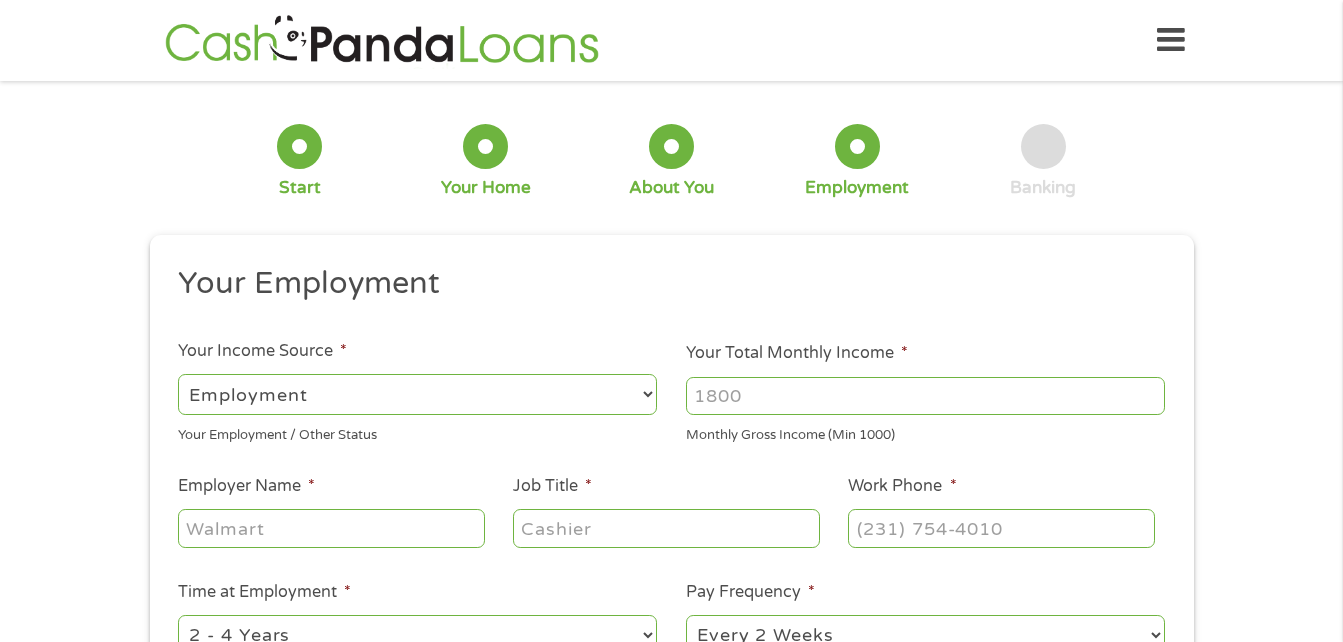 click on "--- Choose one --- Employment Self Employed Benefits" at bounding box center [417, 394] 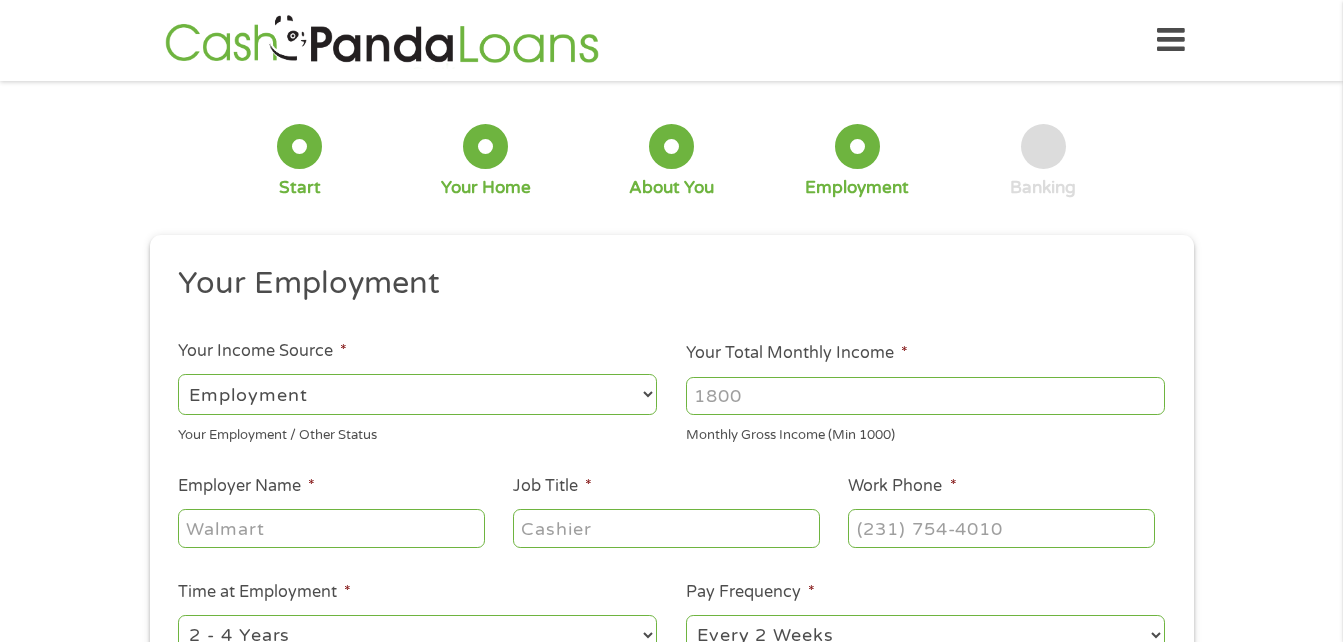 click on "--- Choose one --- Employment Self Employed Benefits" at bounding box center [417, 394] 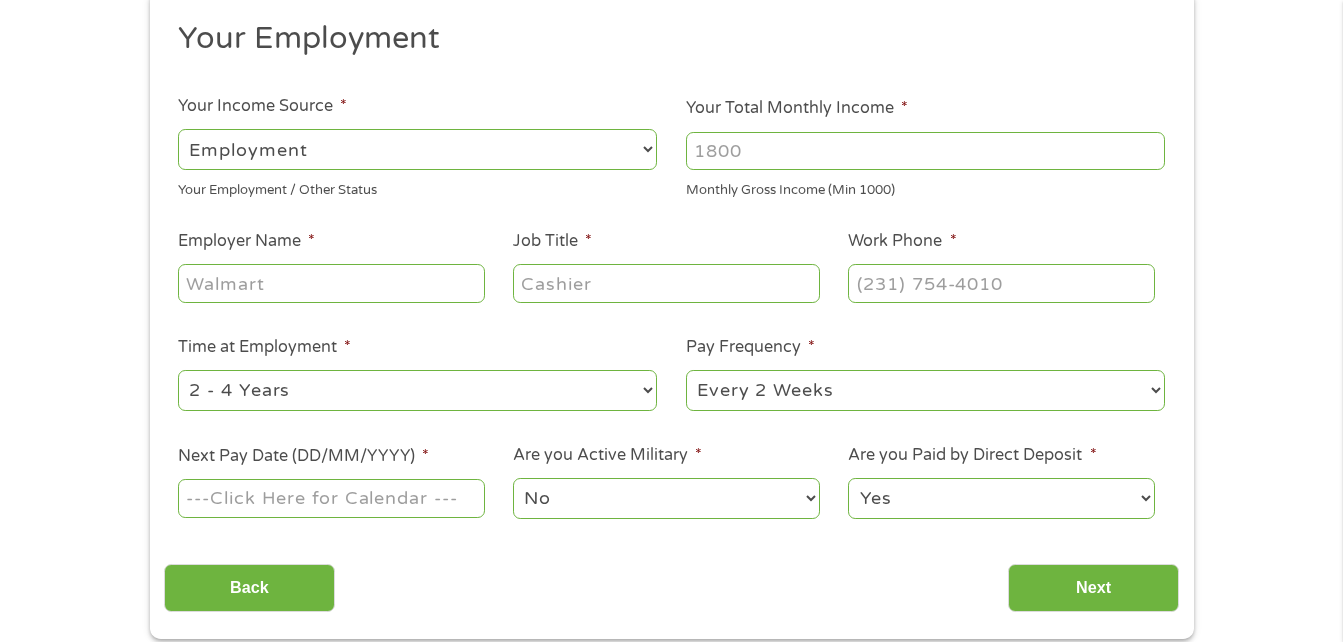 scroll, scrollTop: 254, scrollLeft: 0, axis: vertical 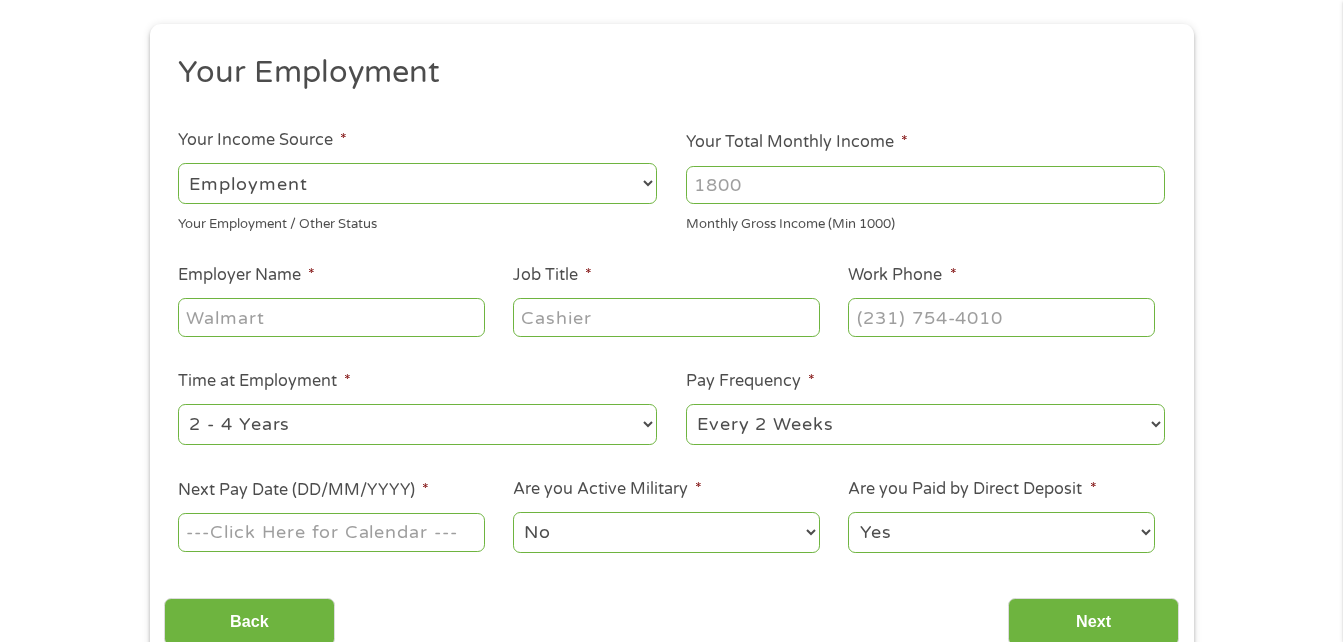 click on "Employer Name *" at bounding box center (331, 317) 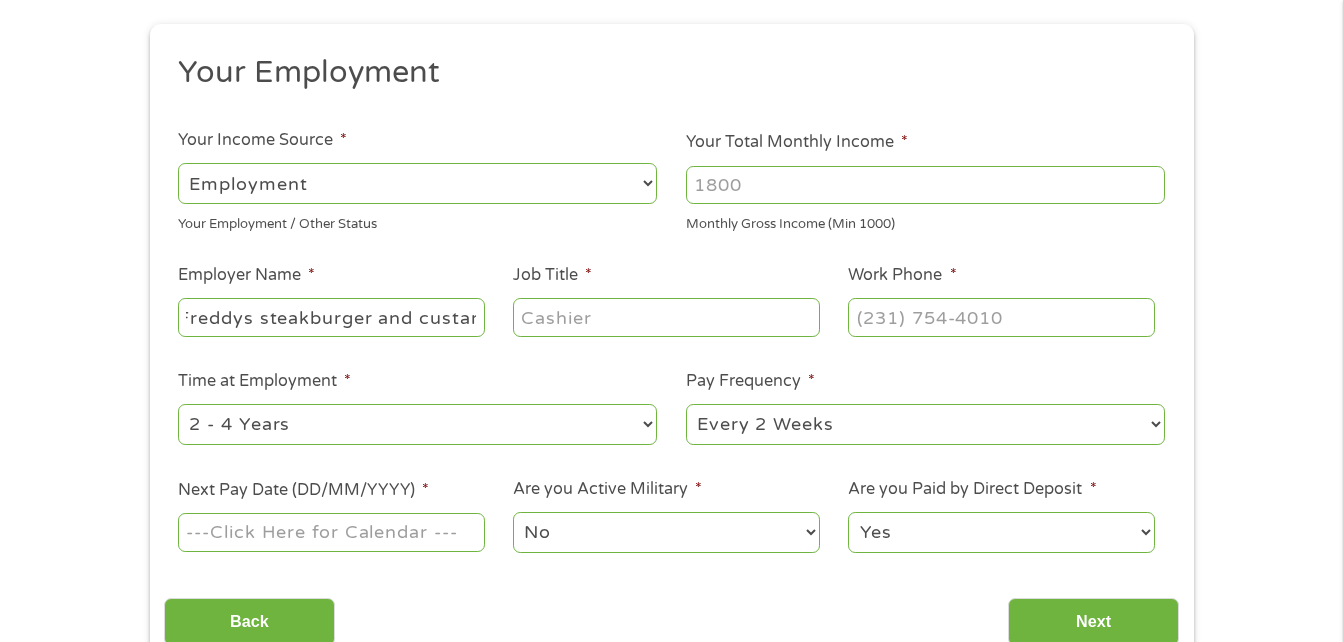scroll, scrollTop: 0, scrollLeft: 22, axis: horizontal 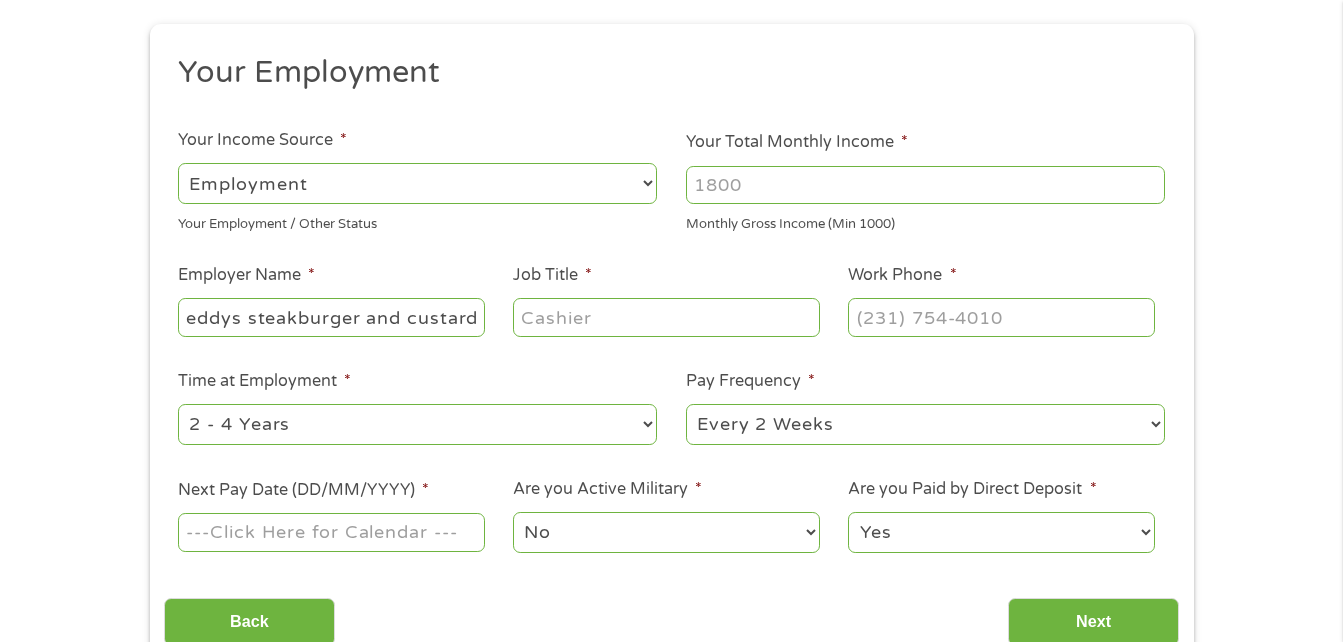 type on "Freddys steakburger and custard" 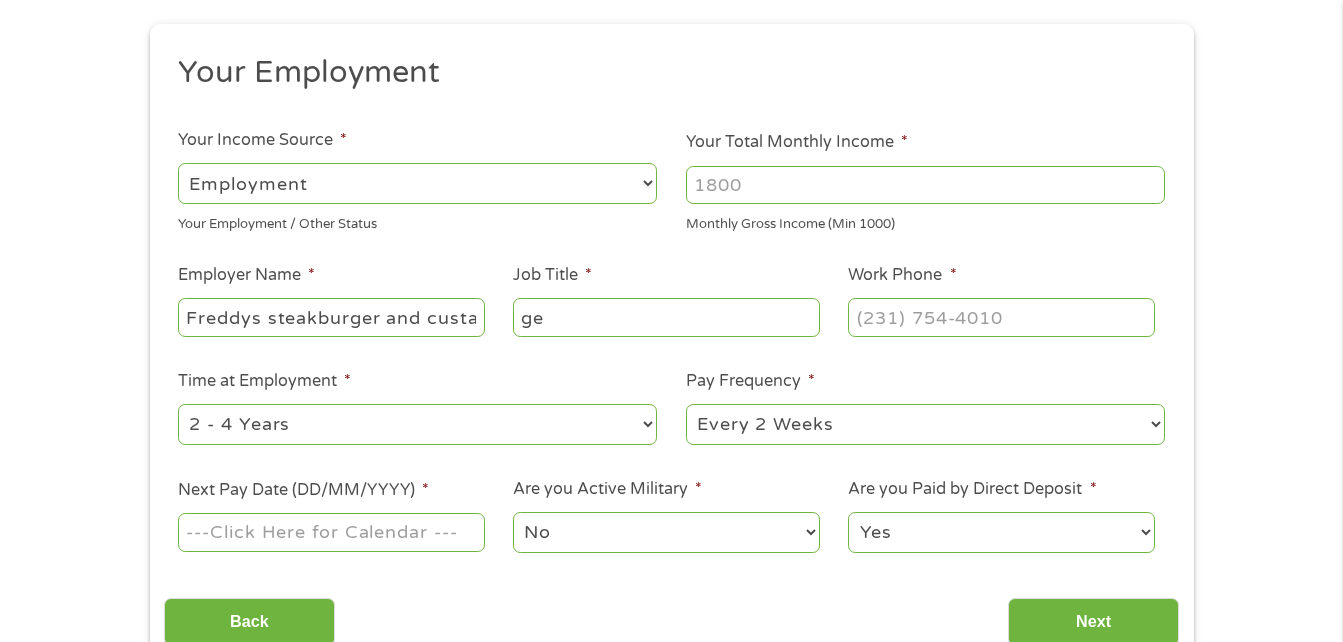 type on "g" 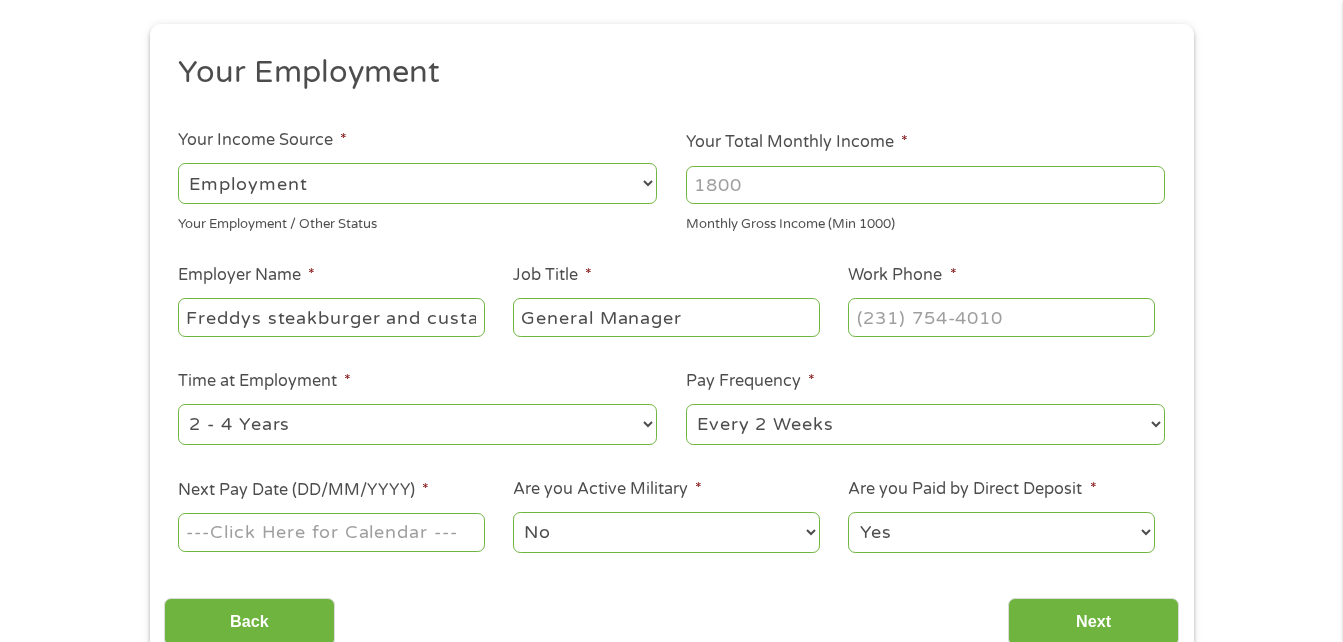 type on "General Manager" 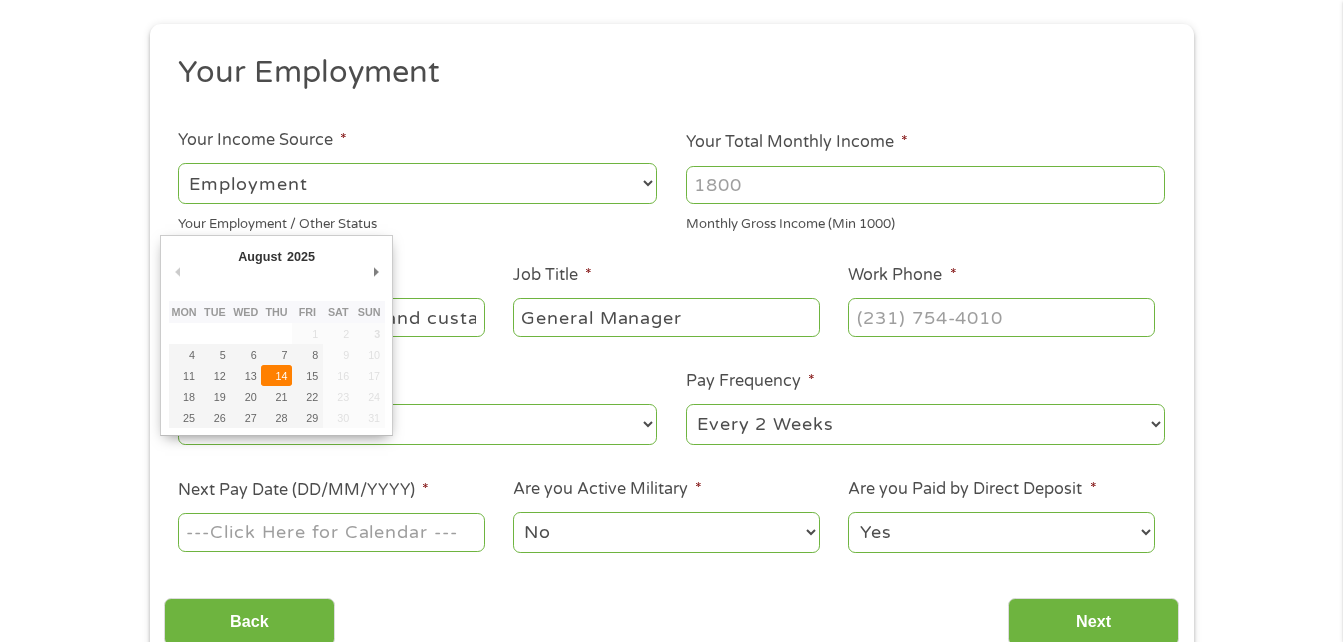 type on "14/08/2025" 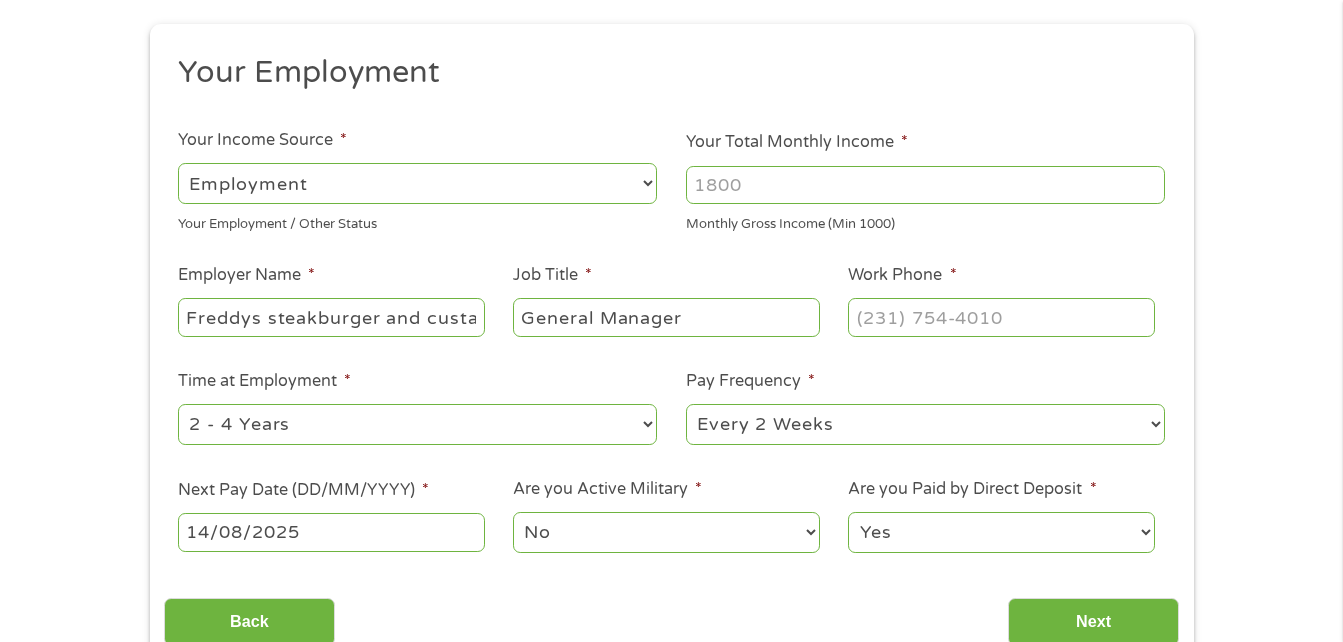 click on "Work Phone *" at bounding box center [1001, 317] 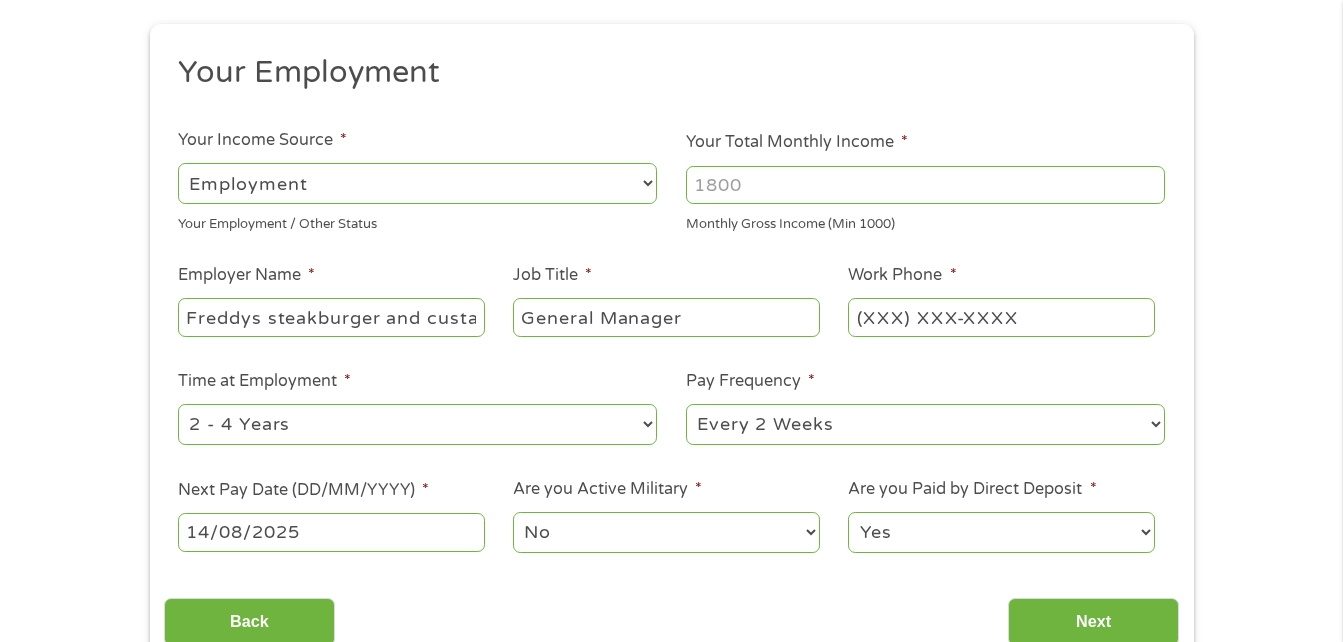 type on "(XXX) XXX-XXXX" 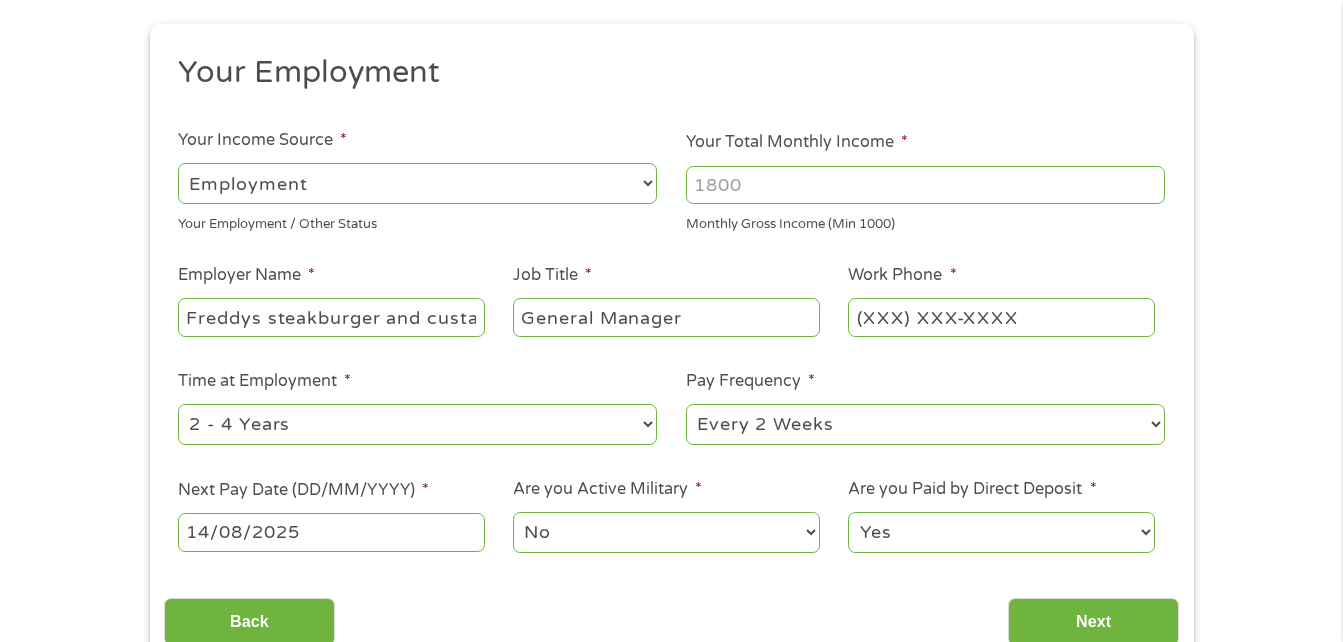 click on "1         Start   2         Your Home   3         About You   4         Employment   5         Banking   6
This field is hidden when viewing the form gclid This field is hidden when viewing the form Referrer https://www.cashpandaloans.com/personal-loans/ This field is hidden when viewing the form Source This field is hidden when viewing the form Campaign This field is hidden when viewing the form Medium This field is hidden when viewing the form adgroup This field is hidden when viewing the form creative This field is hidden when viewing the form position This field is hidden when viewing the form keyword This field is hidden when viewing the form matchtype This field is hidden when viewing the form device This field is hidden when viewing the form network This field is hidden when viewing the form email quality score
No fees!
Secured Site!
No Paperwork!" at bounding box center [671, 278] 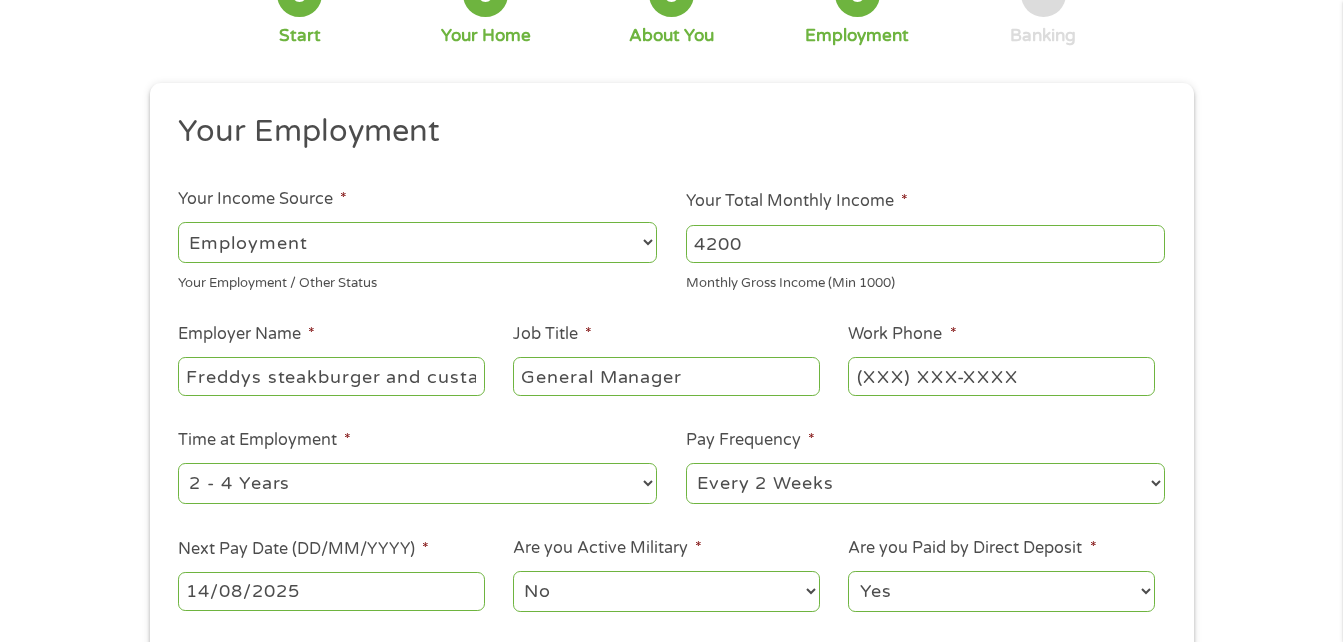 scroll, scrollTop: 97, scrollLeft: 0, axis: vertical 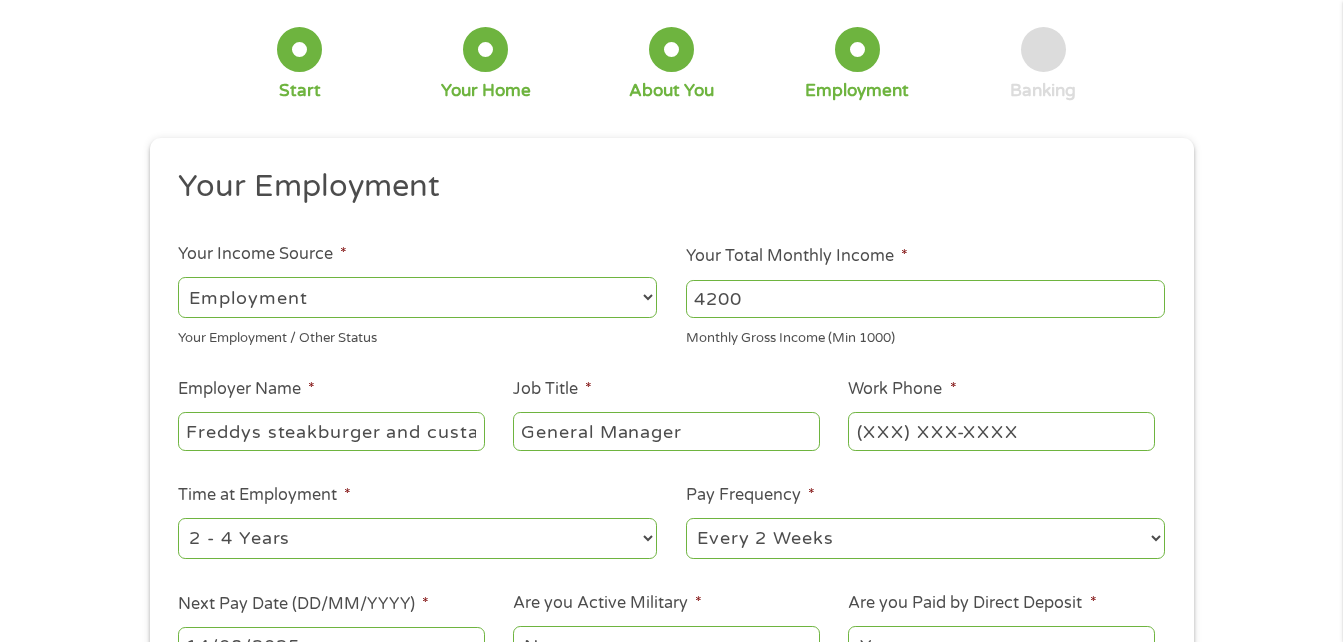click on "4200" at bounding box center (925, 299) 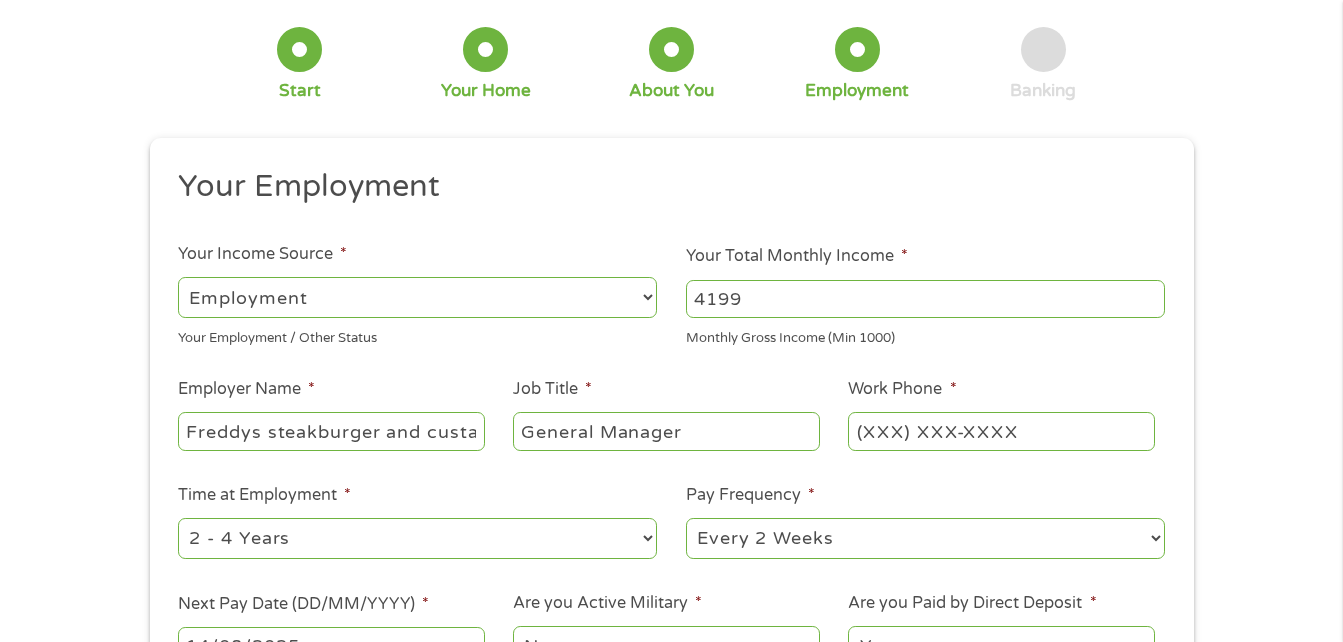 click on "4199" at bounding box center (925, 299) 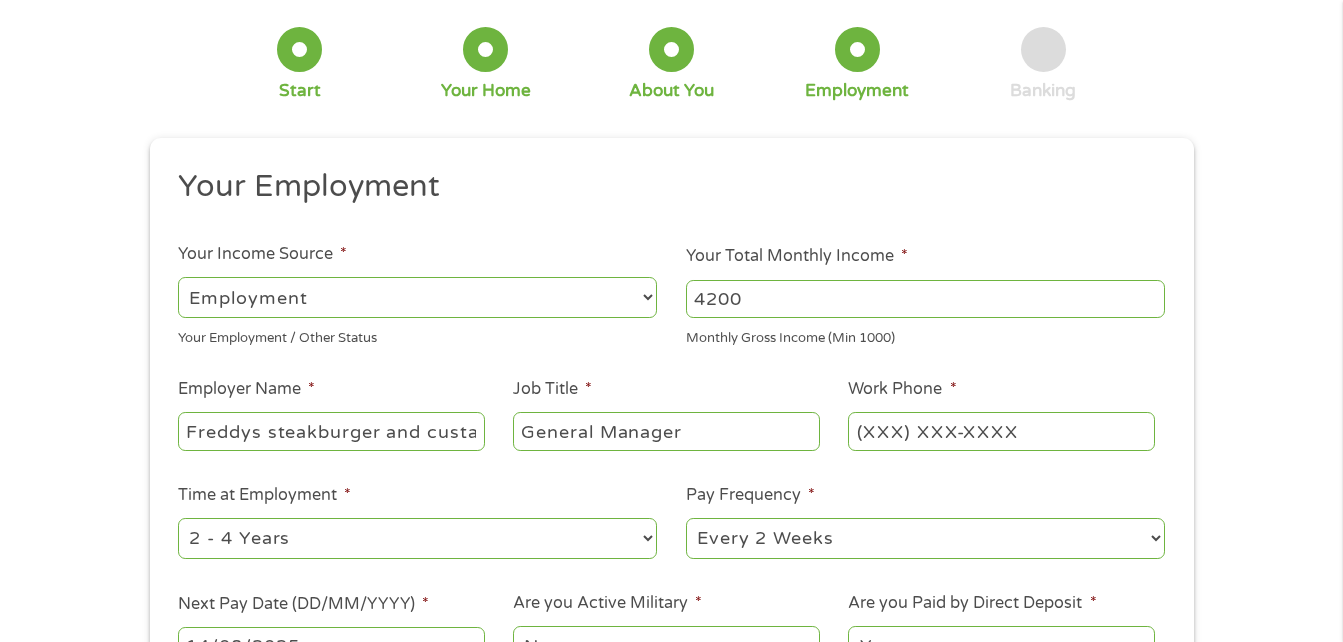 click on "4200" at bounding box center [925, 299] 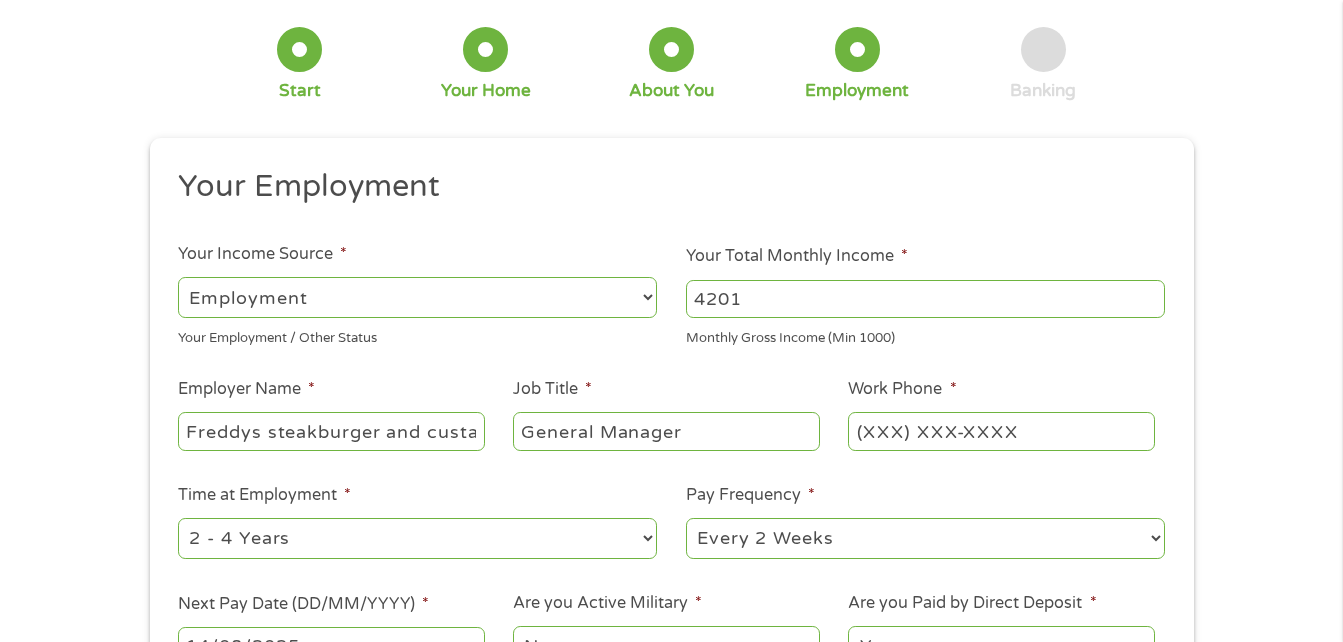 click on "4201" at bounding box center [925, 299] 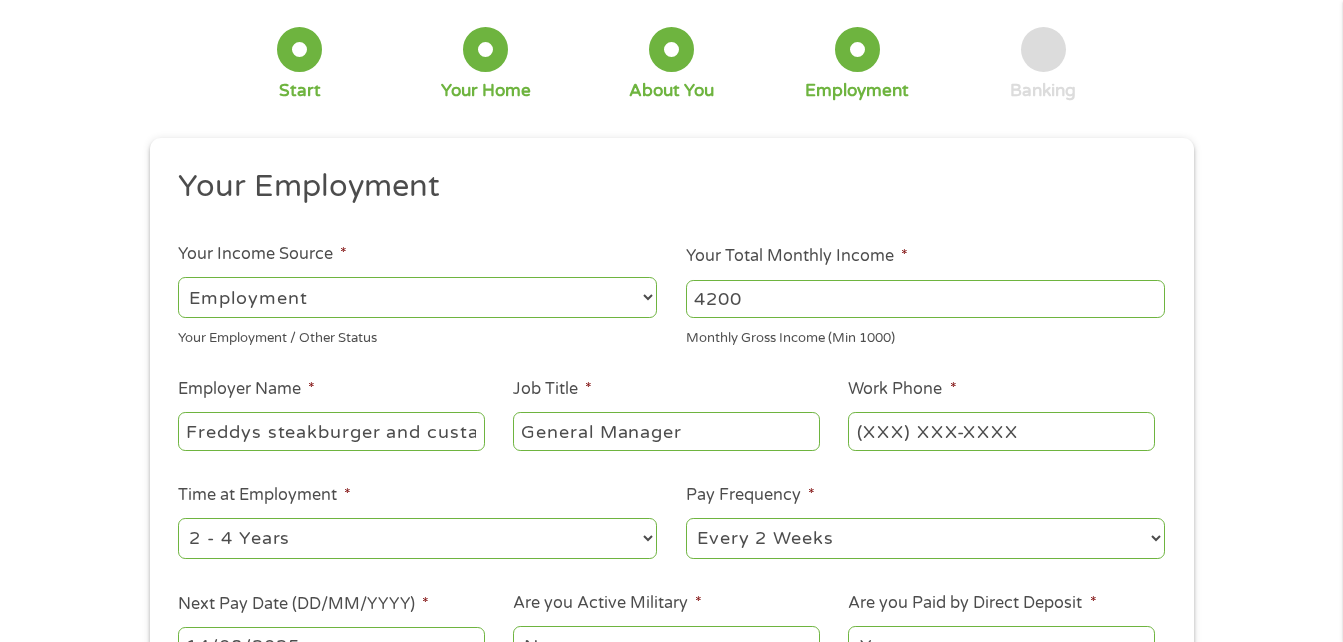 click on "4200" at bounding box center (925, 299) 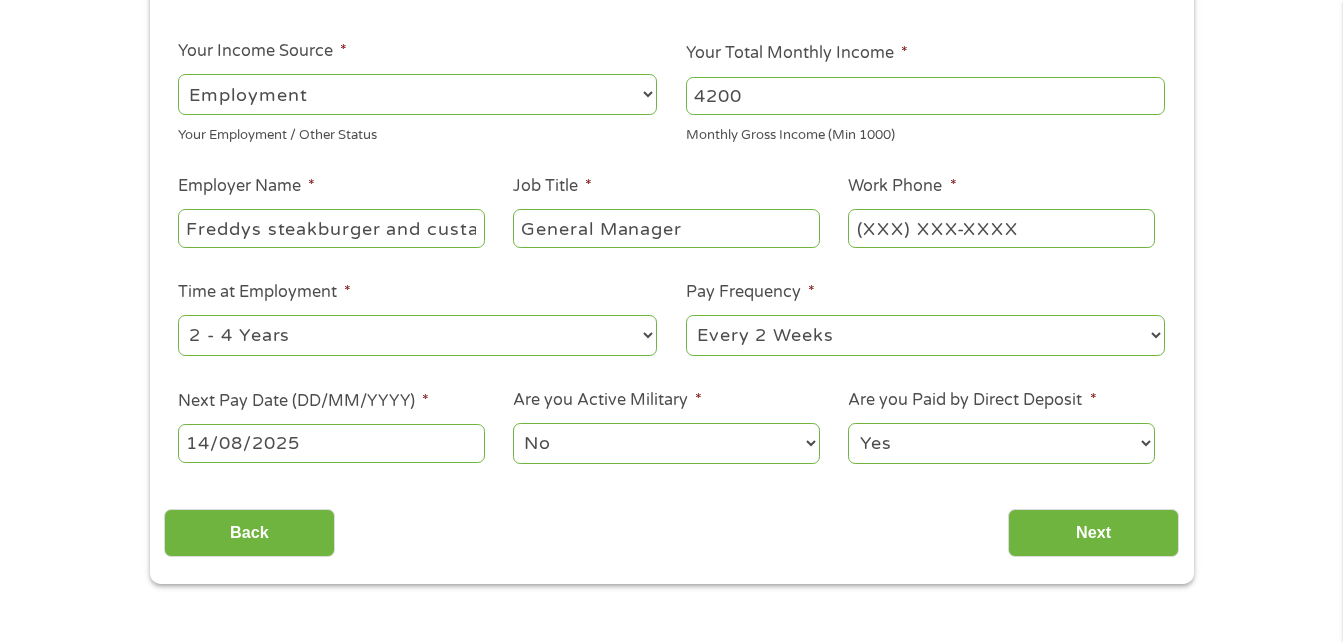 scroll, scrollTop: 351, scrollLeft: 0, axis: vertical 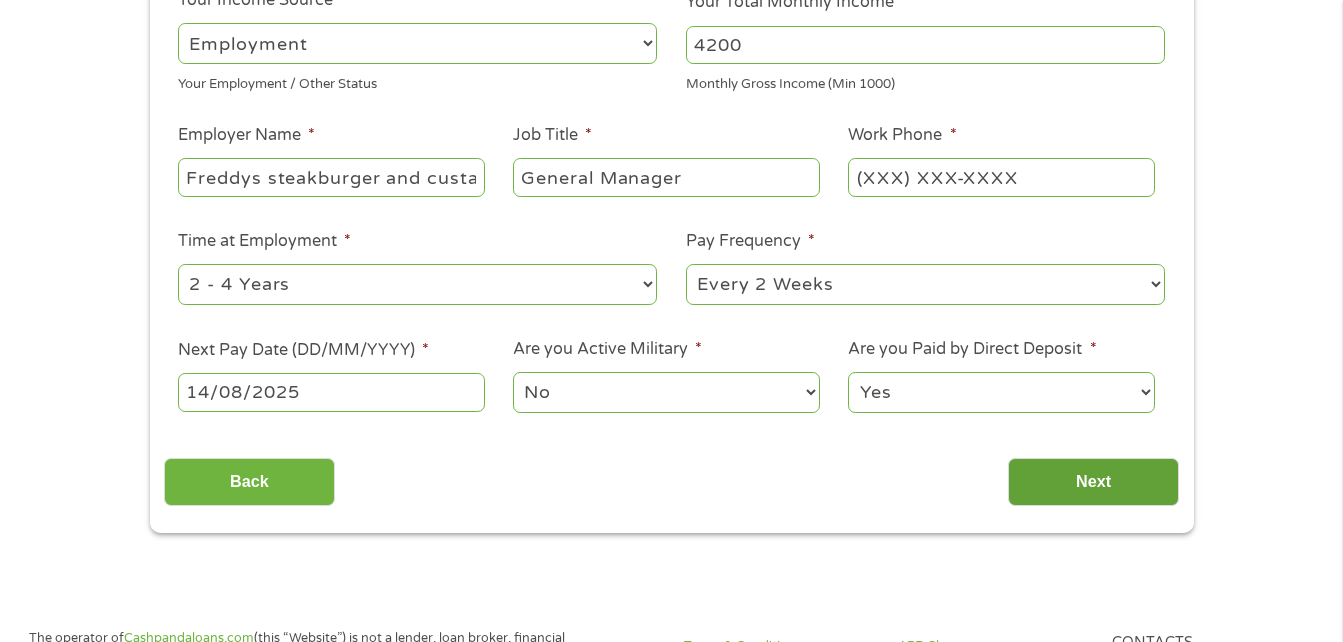 click on "Next" at bounding box center (1093, 482) 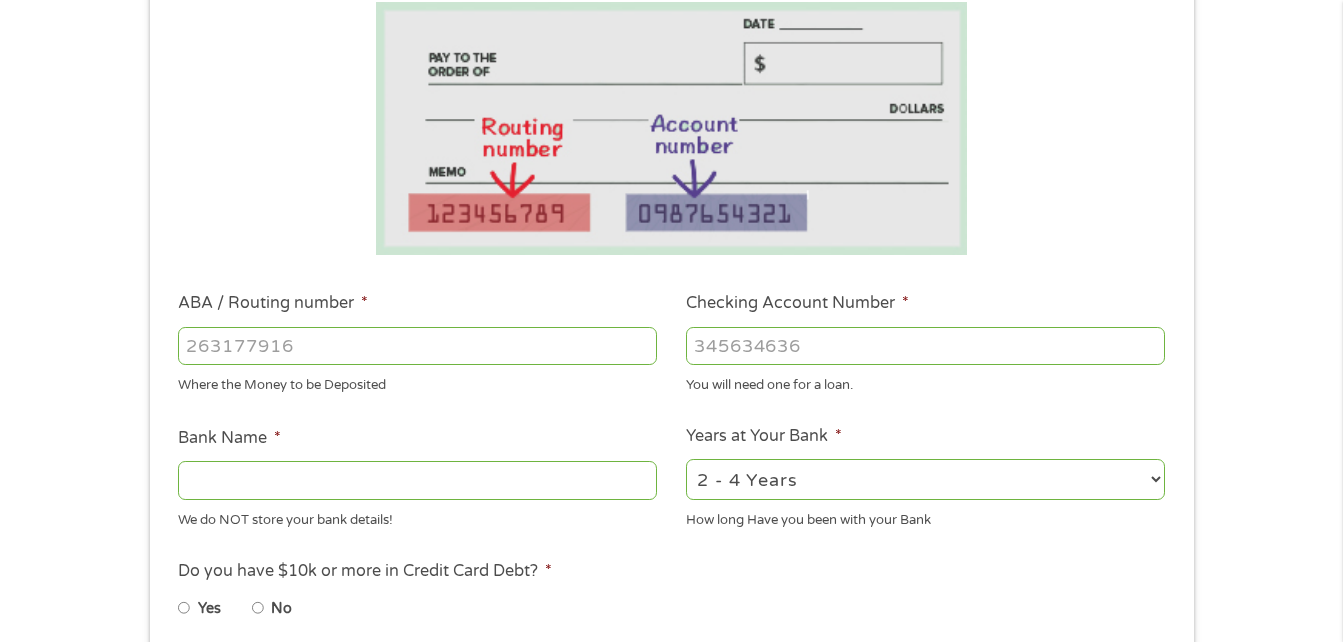scroll, scrollTop: 8, scrollLeft: 8, axis: both 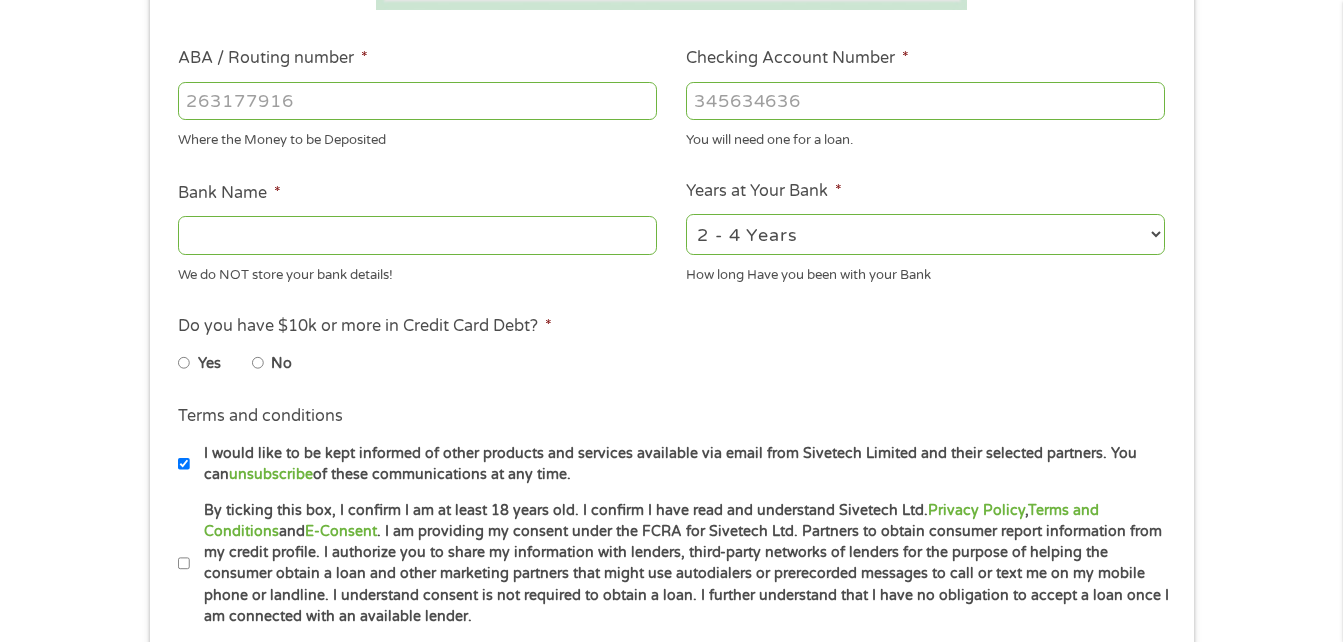 click on "2 - 4 Years 6 - 12 Months 1 - 2 Years Over 4 Years" at bounding box center (925, 234) 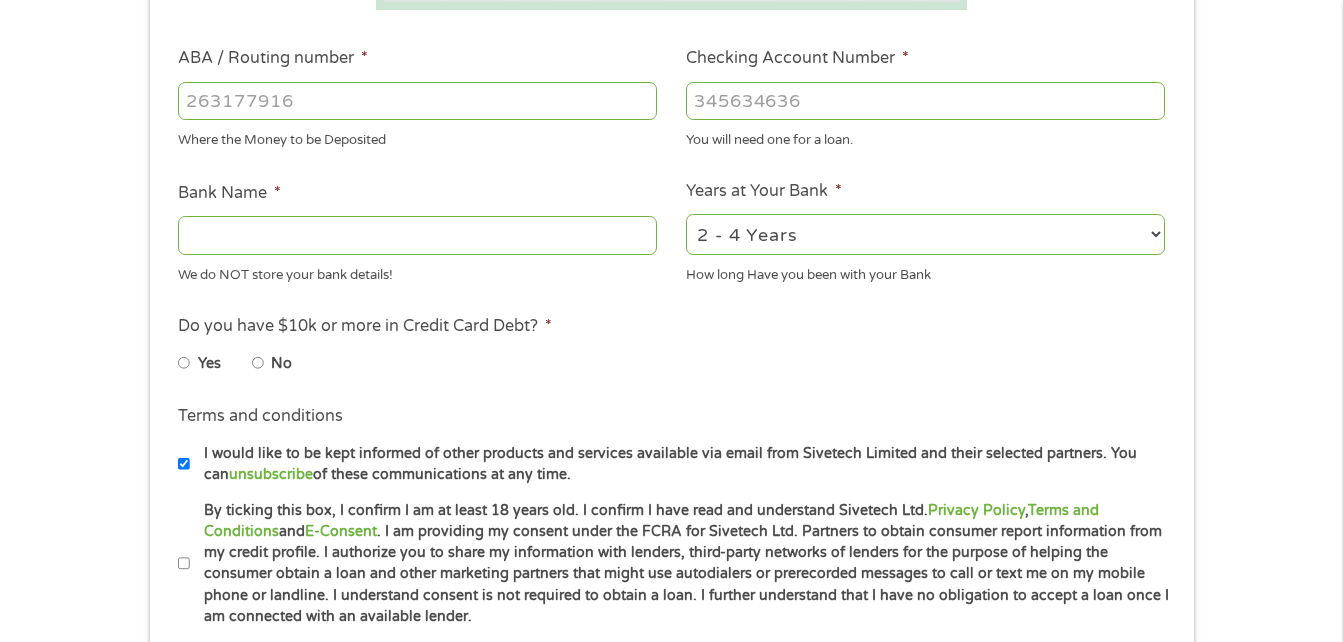select on "24months" 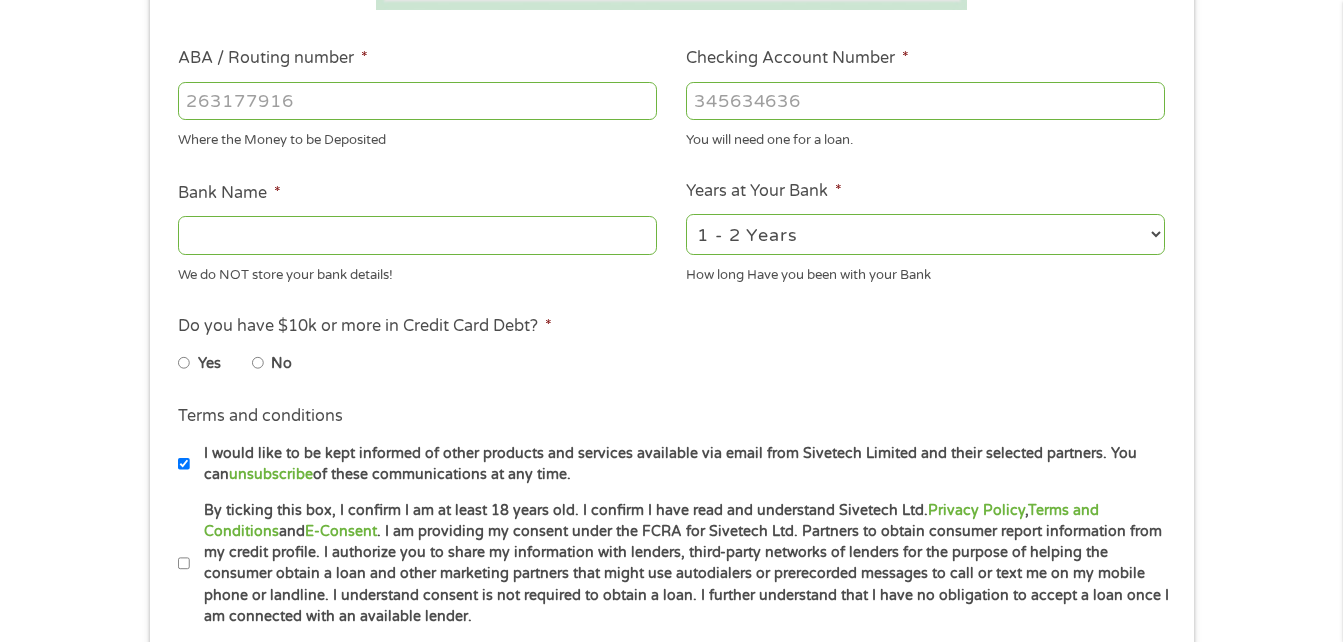 click on "2 - 4 Years 6 - 12 Months 1 - 2 Years Over 4 Years" at bounding box center [925, 234] 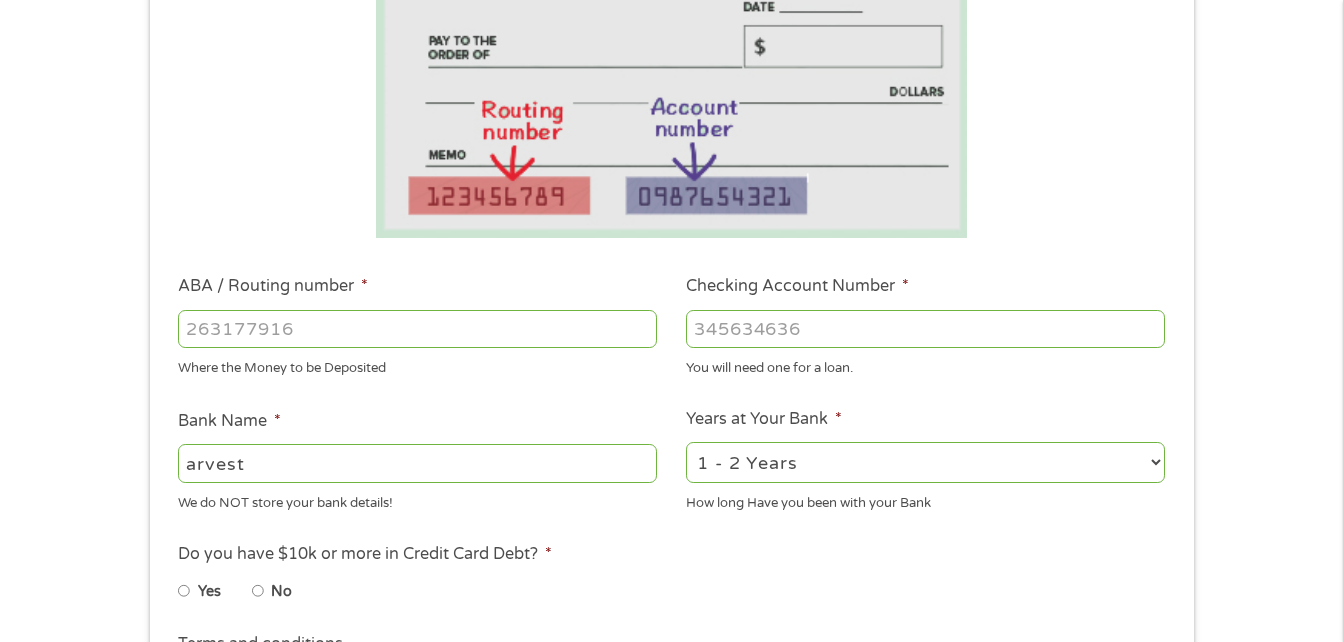 scroll, scrollTop: 323, scrollLeft: 0, axis: vertical 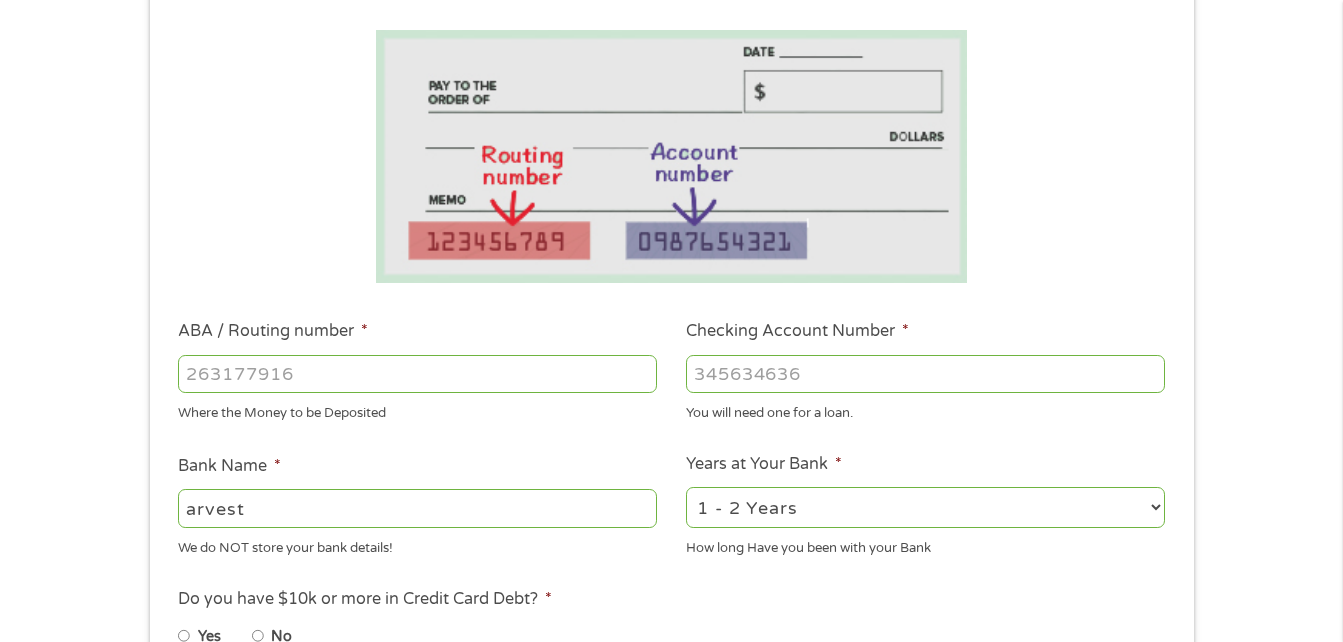 type on "arvest" 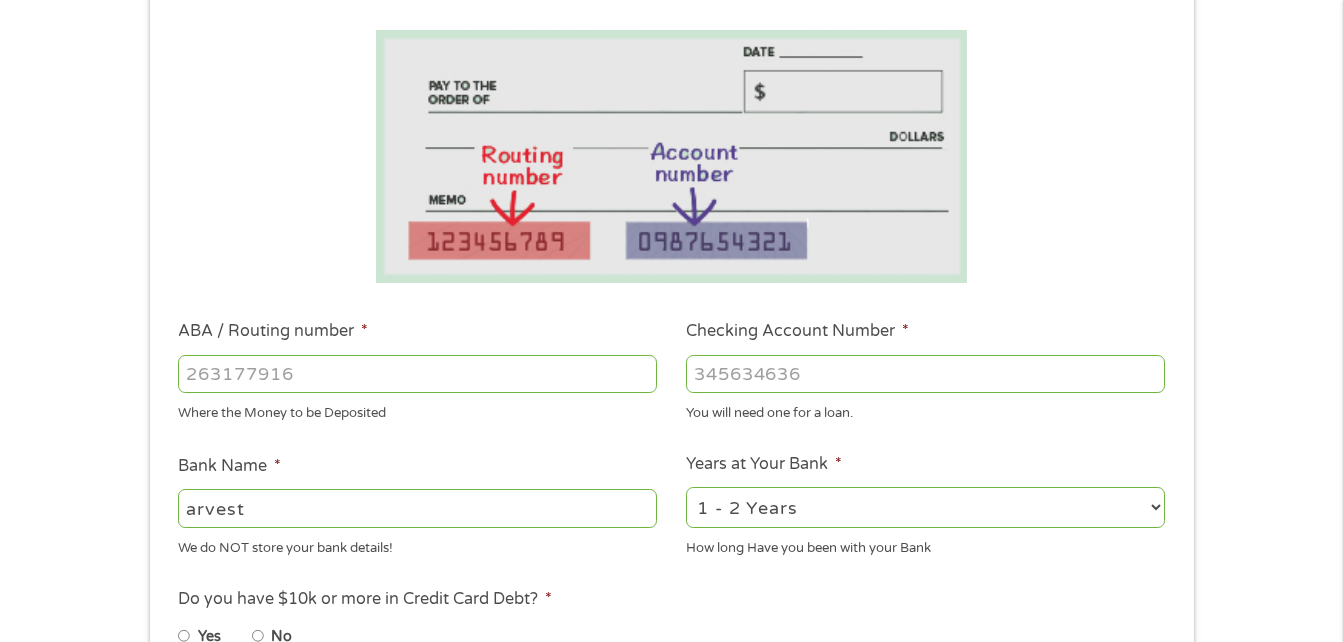 type on "________" 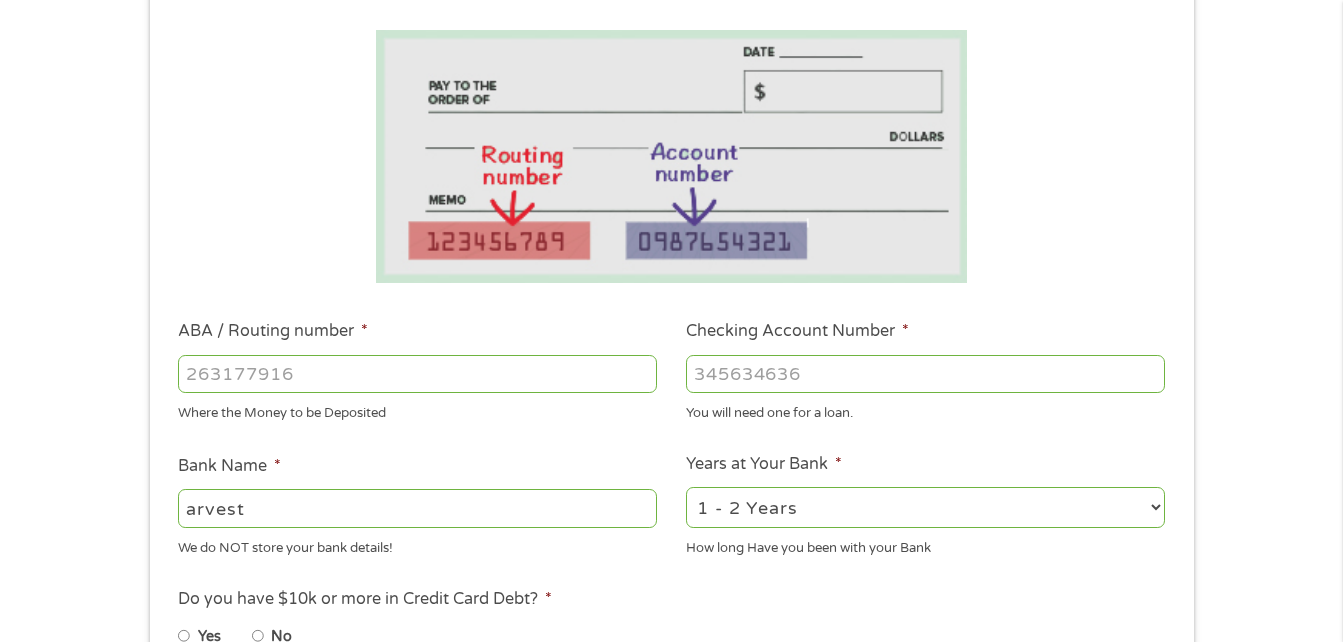 type on "ARVEST BANK [CITY]" 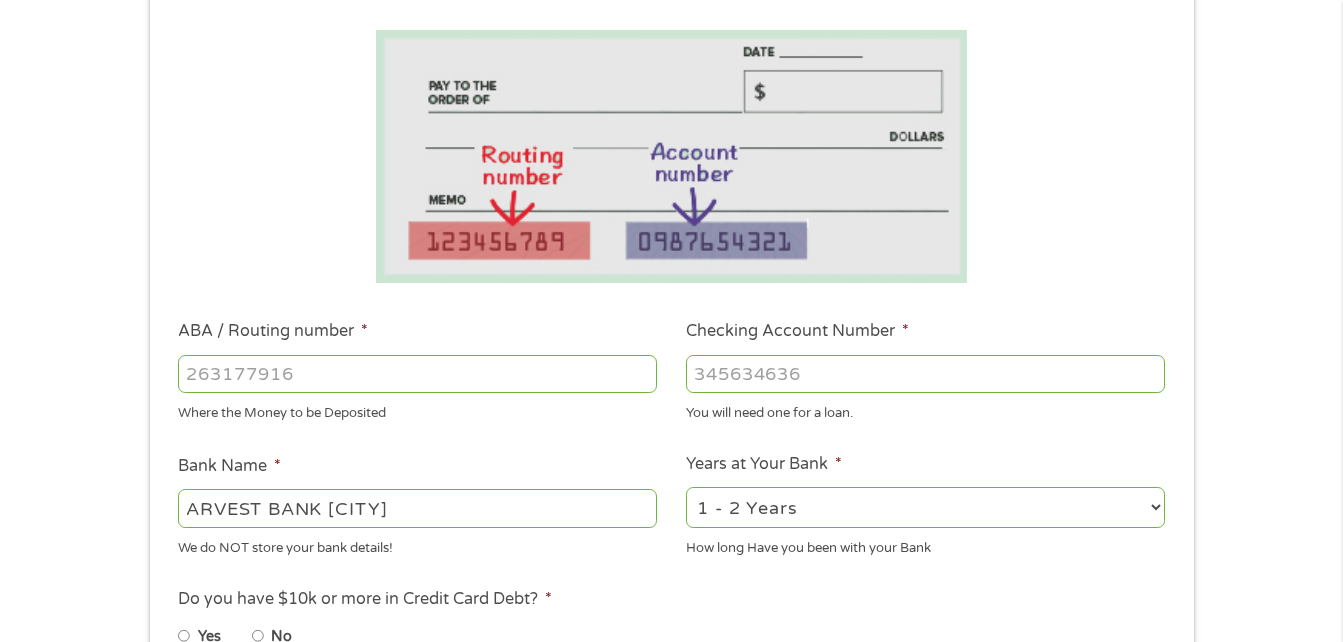 type on "________" 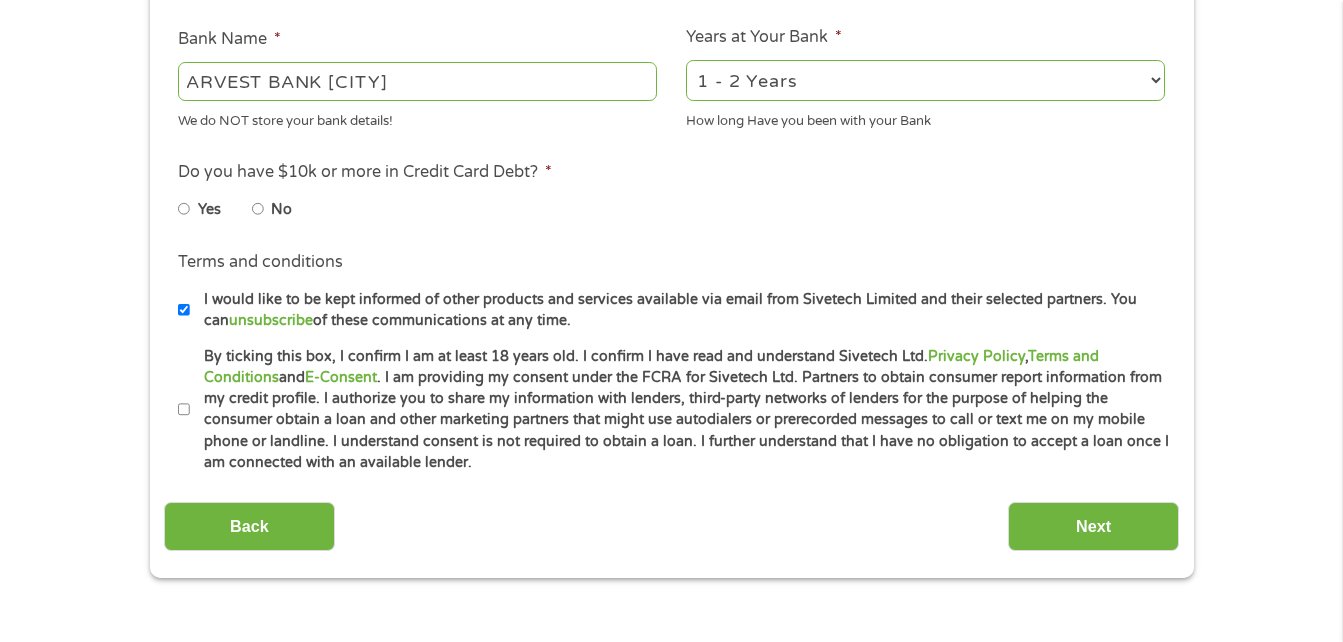scroll, scrollTop: 760, scrollLeft: 0, axis: vertical 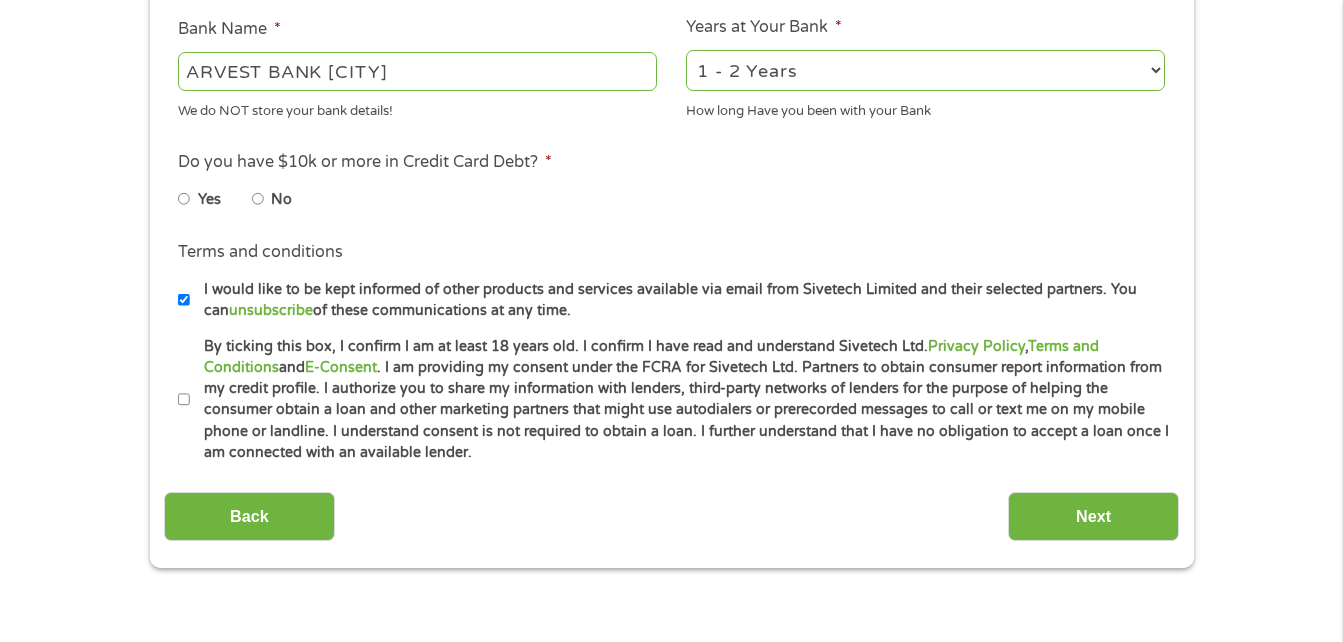 type on "________" 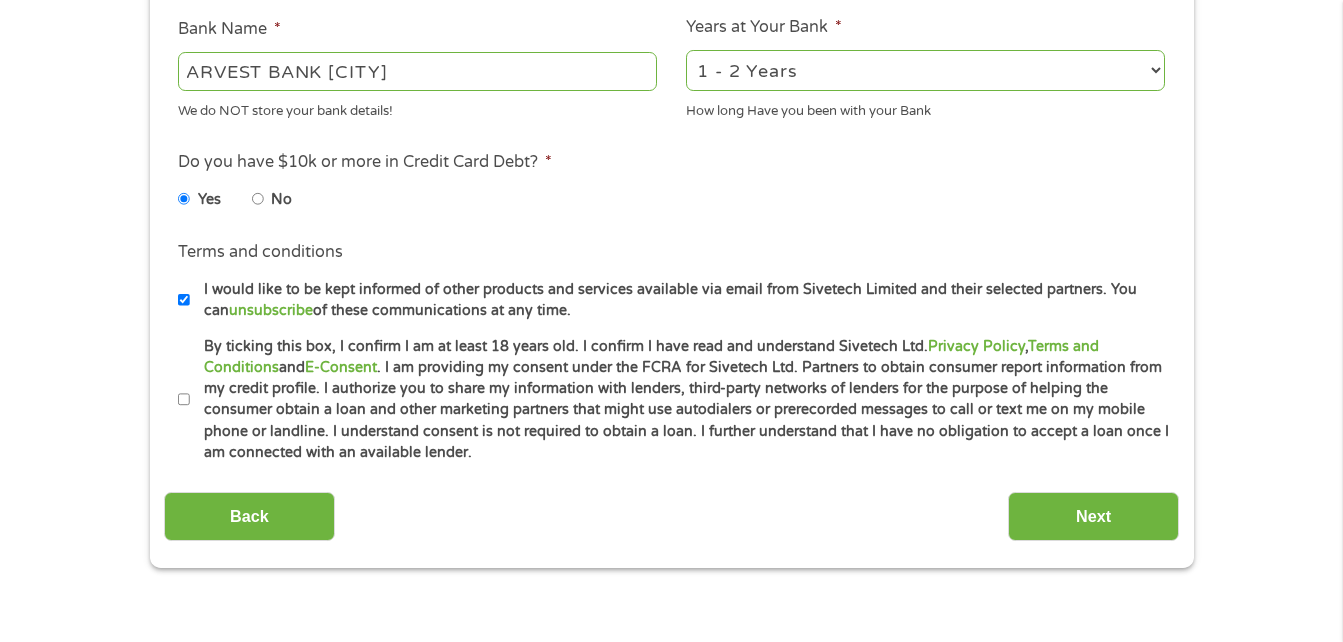 click on "No" at bounding box center [258, 199] 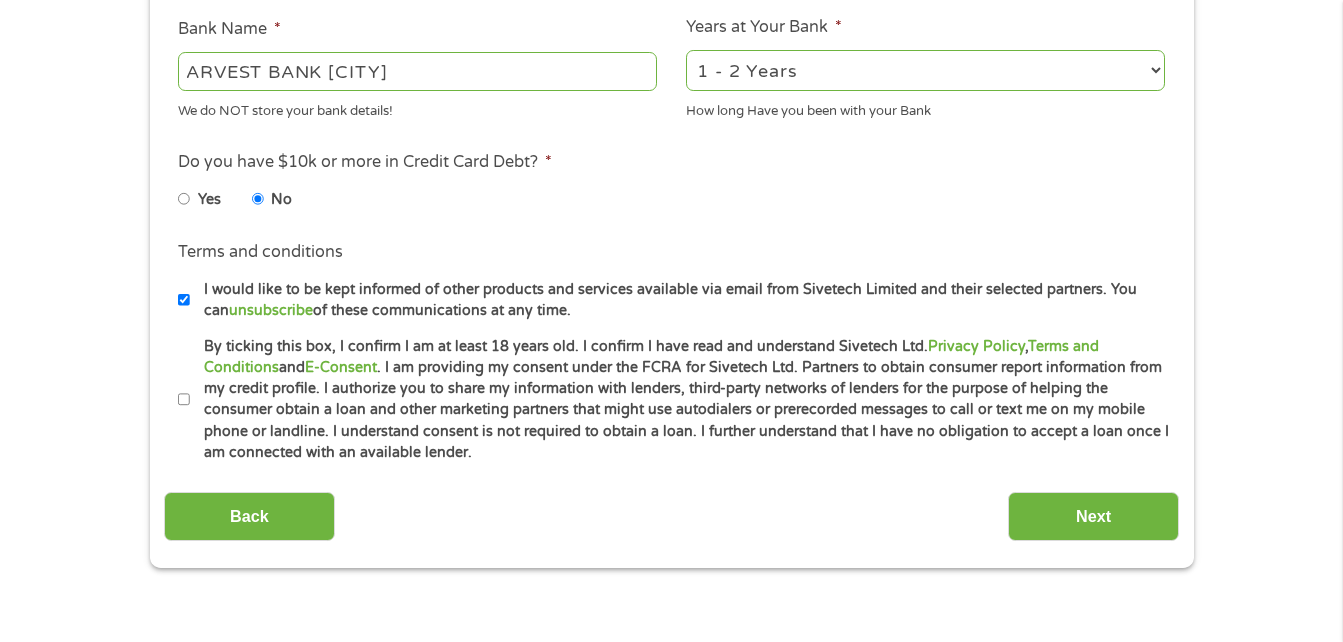 click on "By ticking this box, I confirm I am at least 18 years old. I confirm I have read and understand Sivetech Ltd.  Privacy Policy ,  Terms and Conditions  and  E-Consent . I am providing my consent under the FCRA for Sivetech Ltd. Partners to obtain consumer report information from my credit profile. I authorize you to share my information with lenders, third-party networks of lenders for the purpose of helping the consumer obtain a loan and other marketing partners that might use autodialers or prerecorded messages to call or text me on my mobile phone or landline. I understand consent is not required to obtain a loan. I further understand that I have no obligation to accept a loan once I am connected with an available lender." at bounding box center (184, 400) 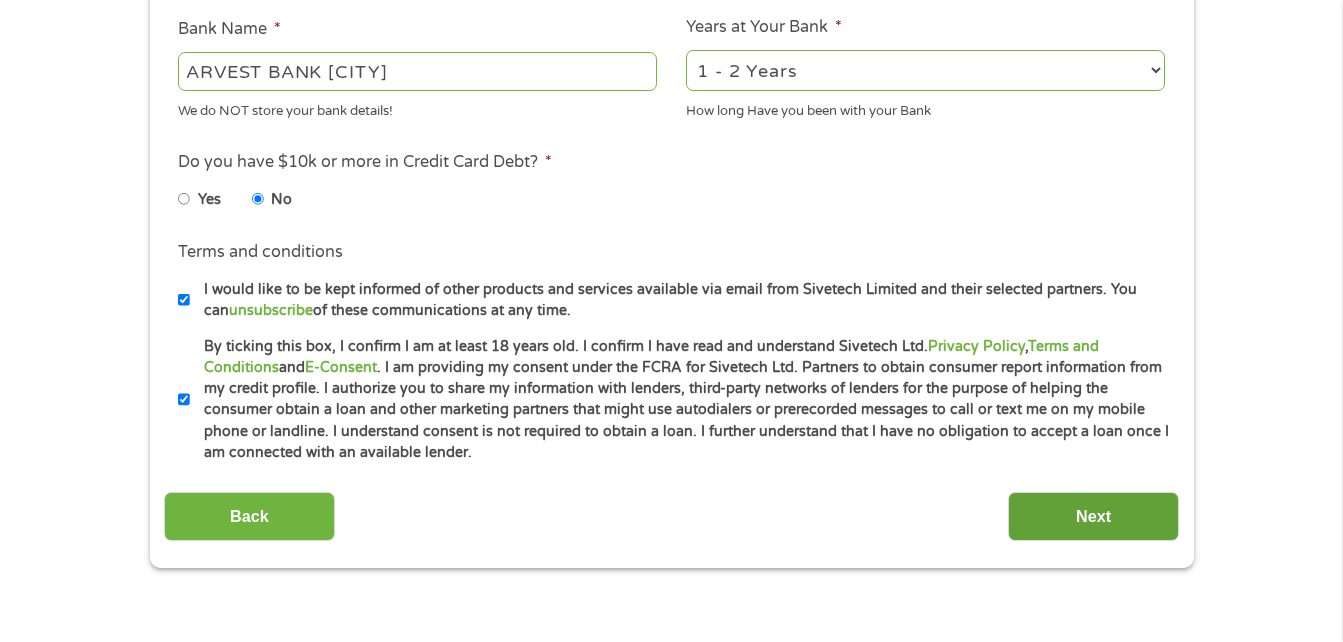 click on "Next" at bounding box center [1093, 516] 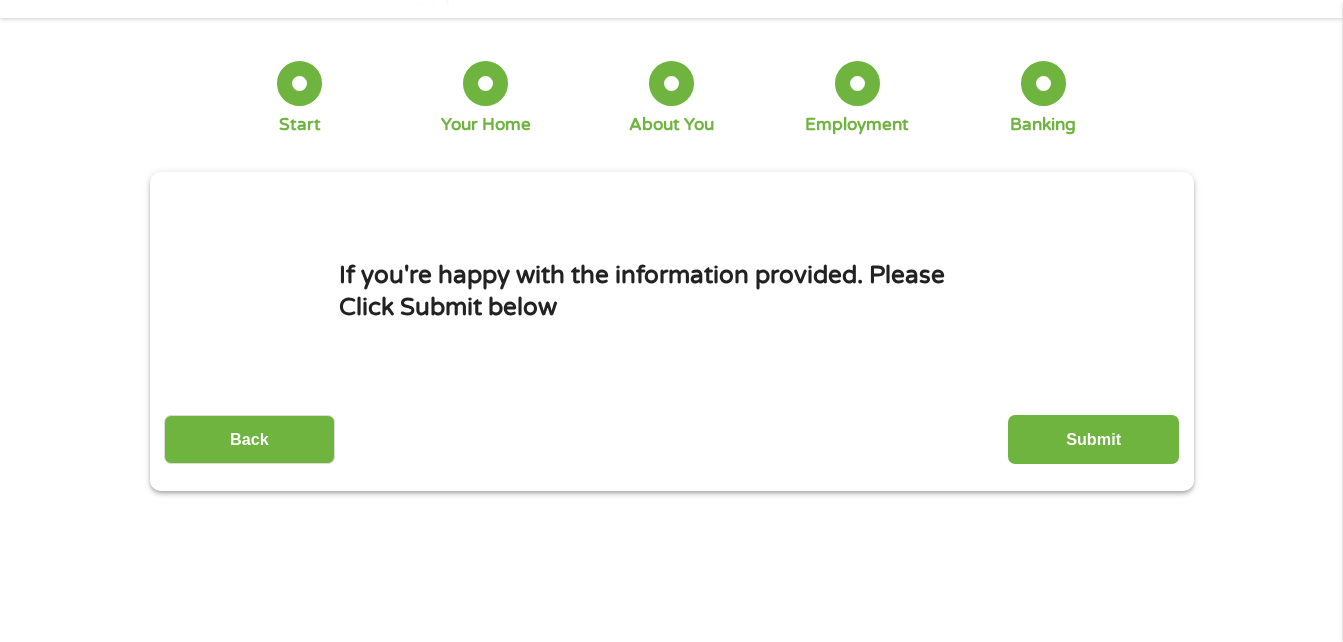 scroll, scrollTop: 0, scrollLeft: 0, axis: both 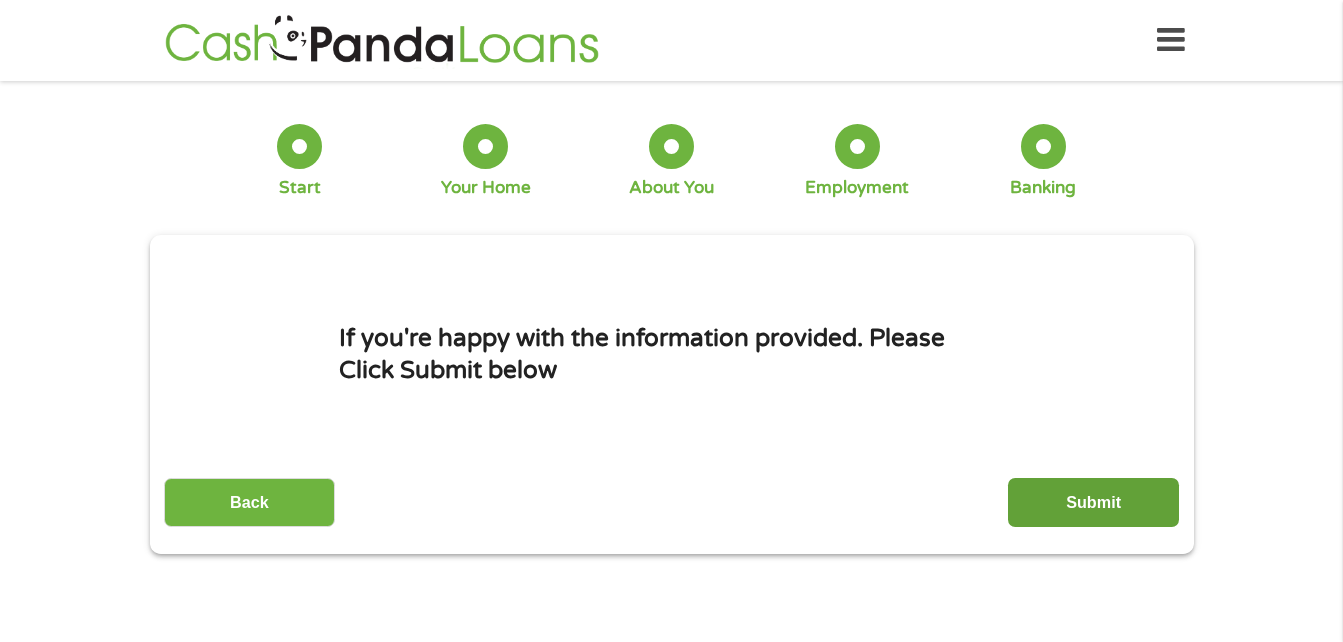 click on "Submit" at bounding box center [1093, 502] 